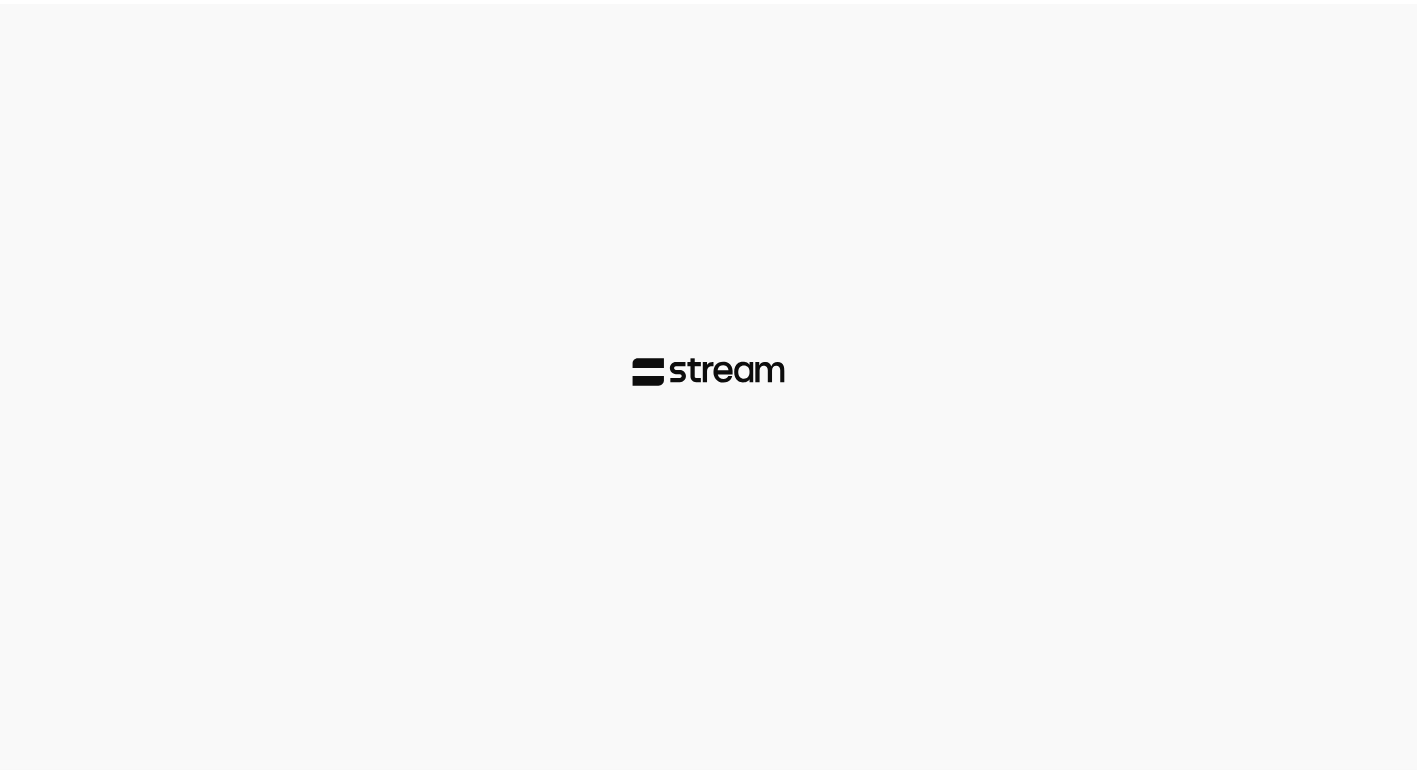 scroll, scrollTop: 0, scrollLeft: 0, axis: both 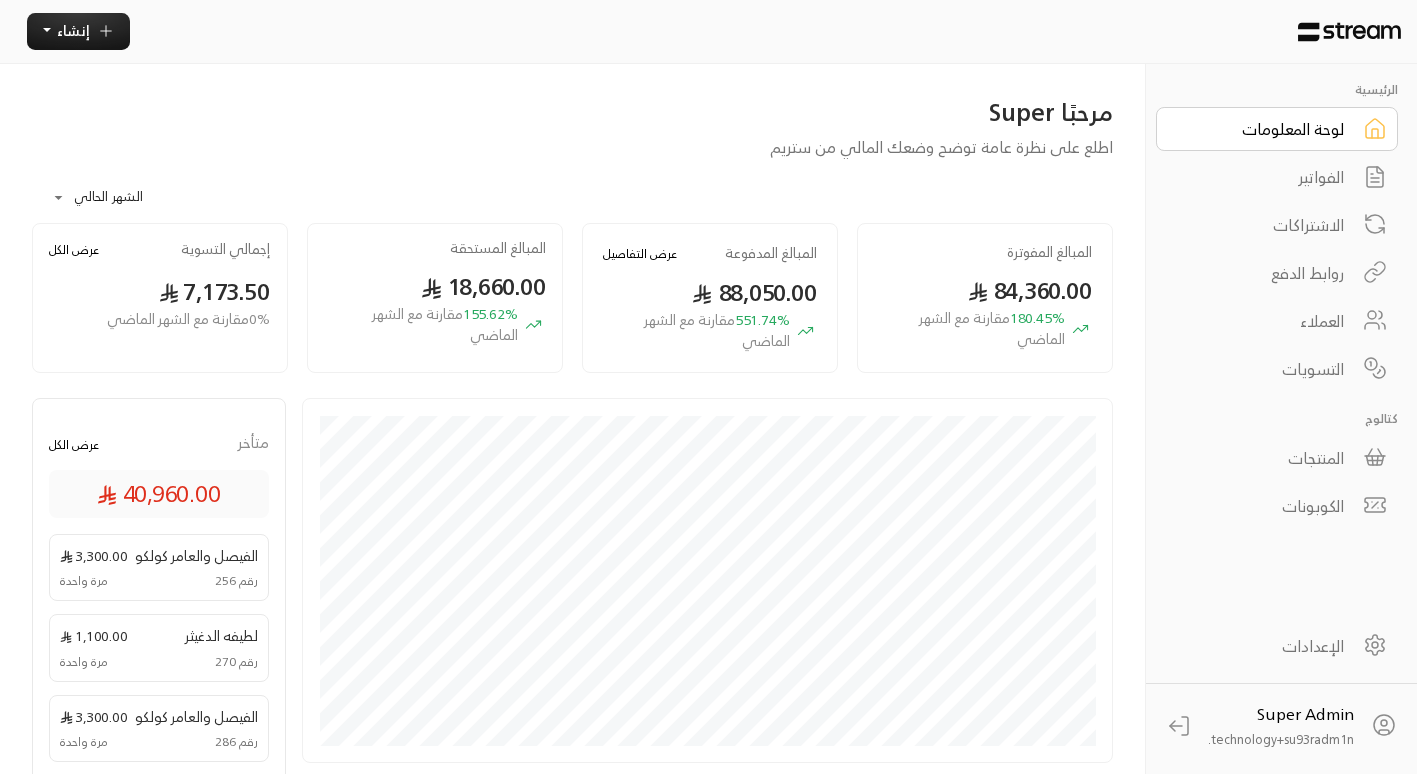 click on "الفواتير" at bounding box center [1263, 177] 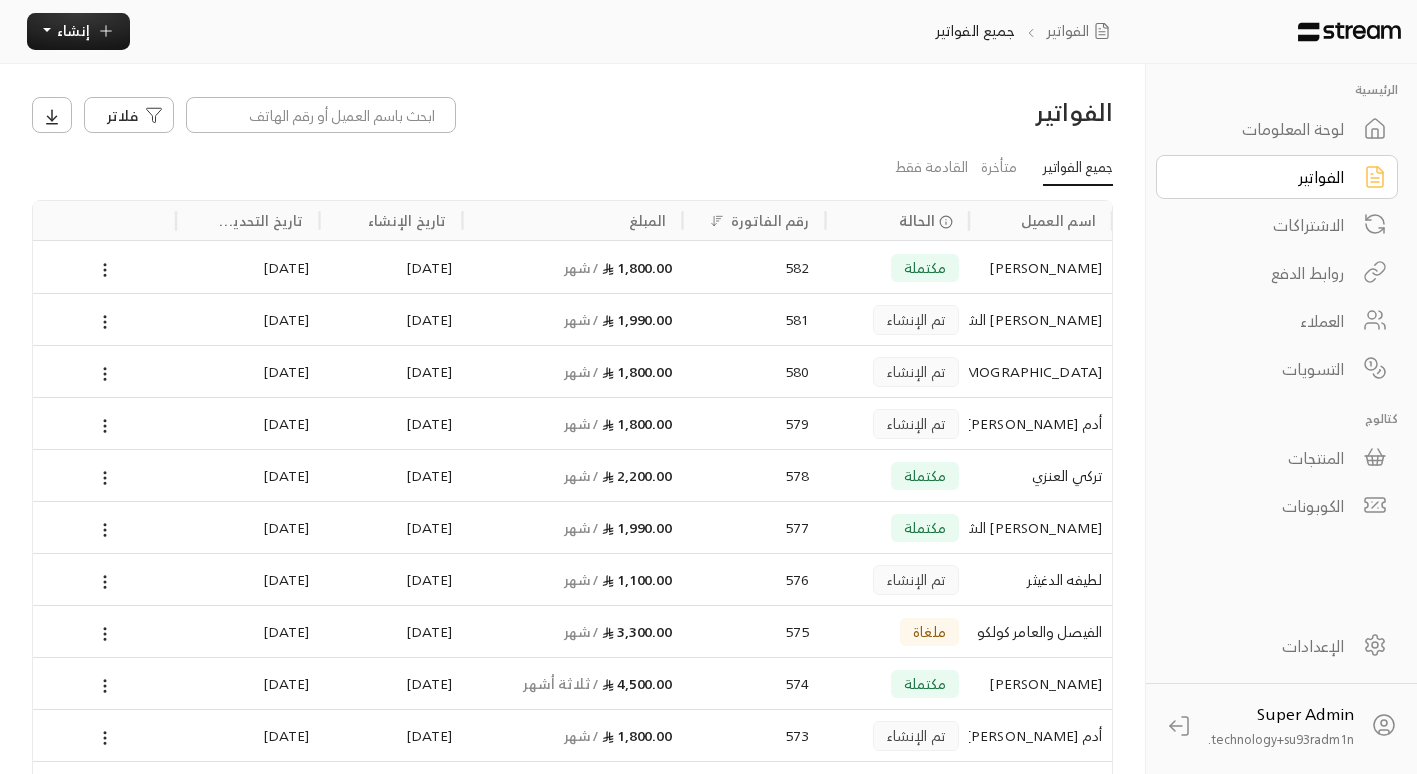 click on "العملاء" at bounding box center [1263, 321] 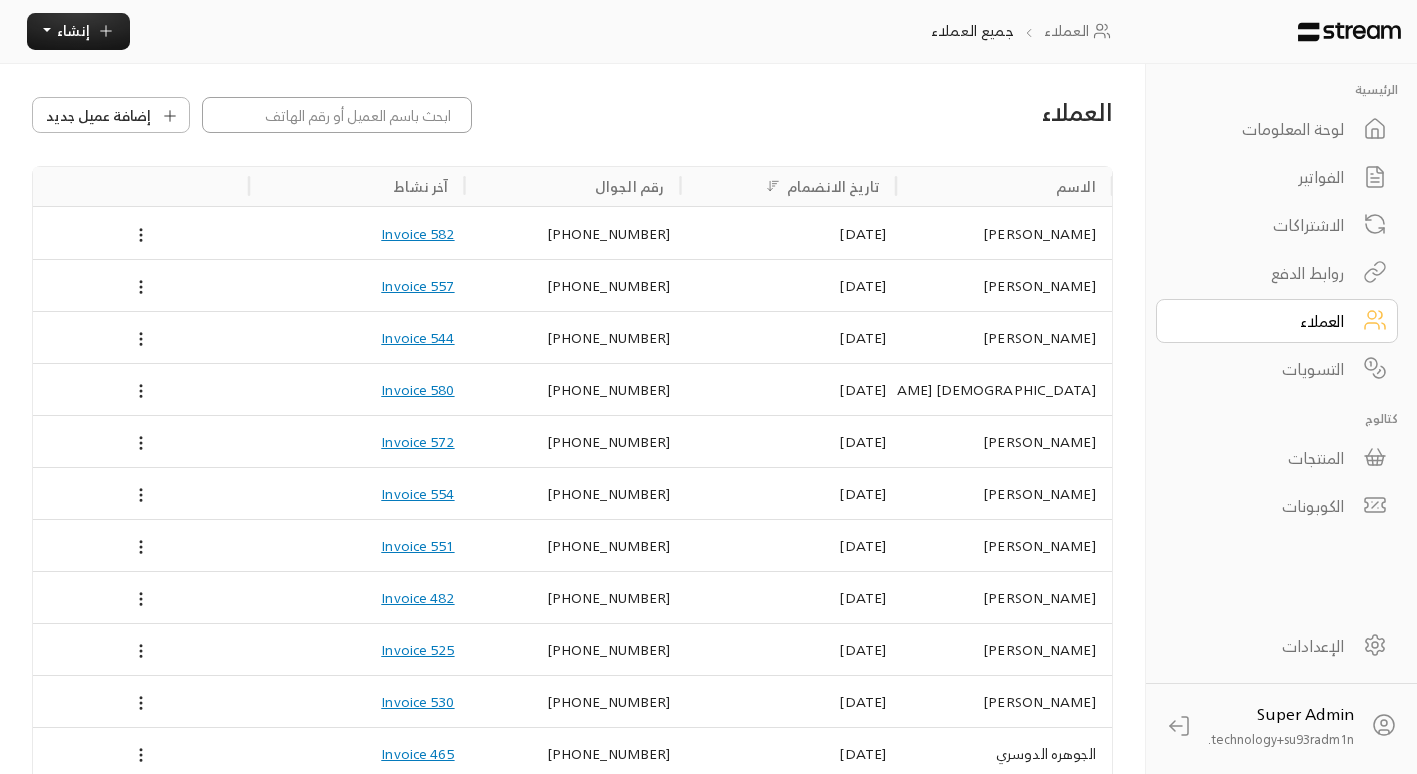 click at bounding box center (337, 115) 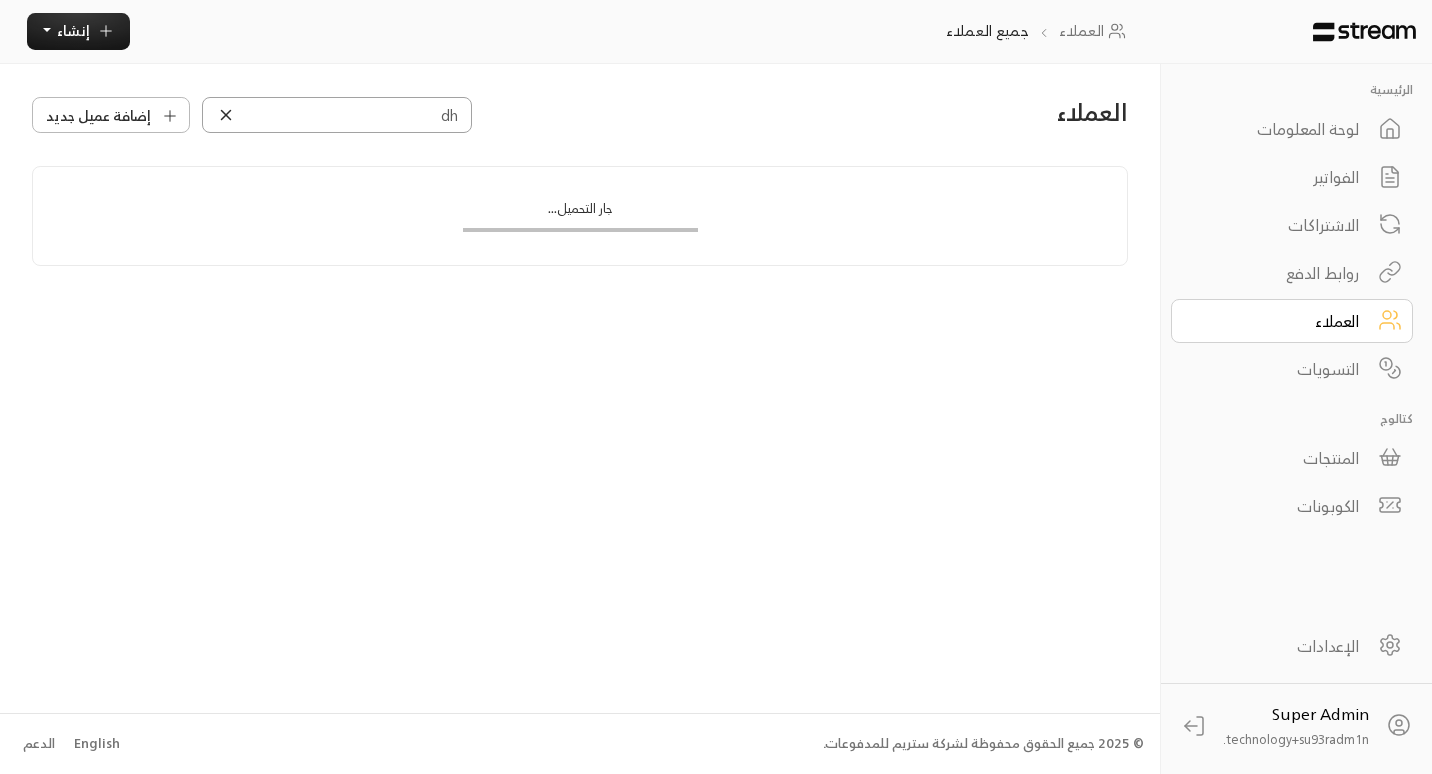 type on "d" 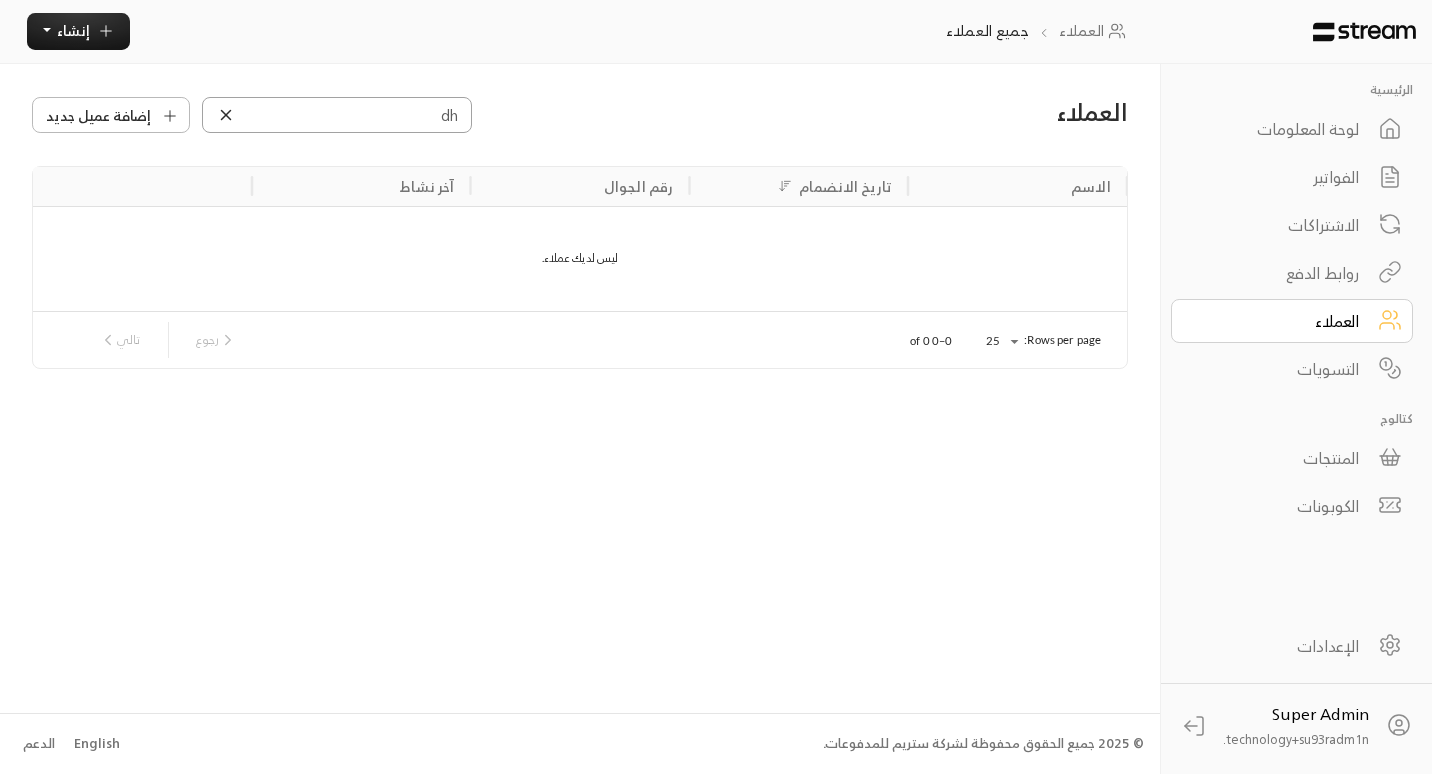 type on "d" 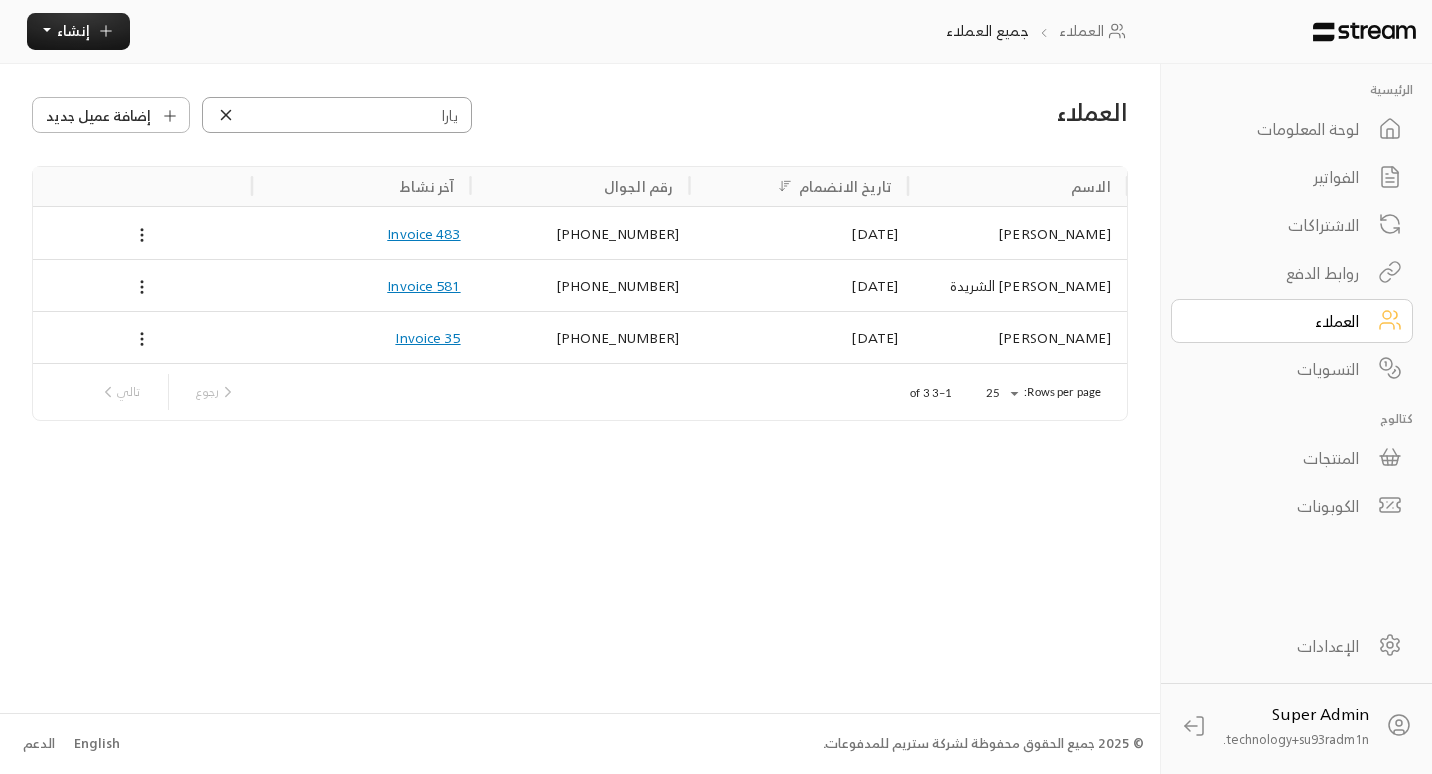 type on "يارا" 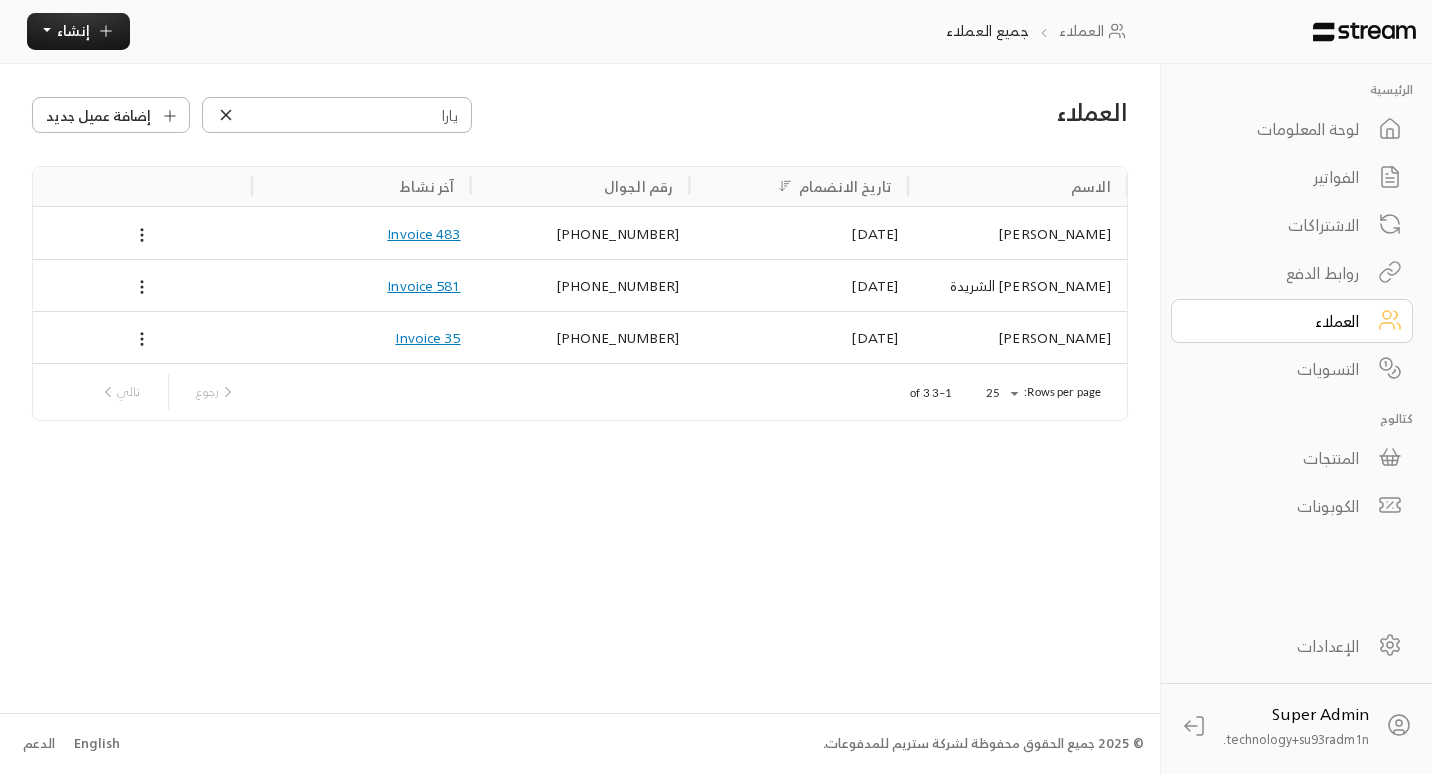 click on "[DATE]" at bounding box center (798, 233) 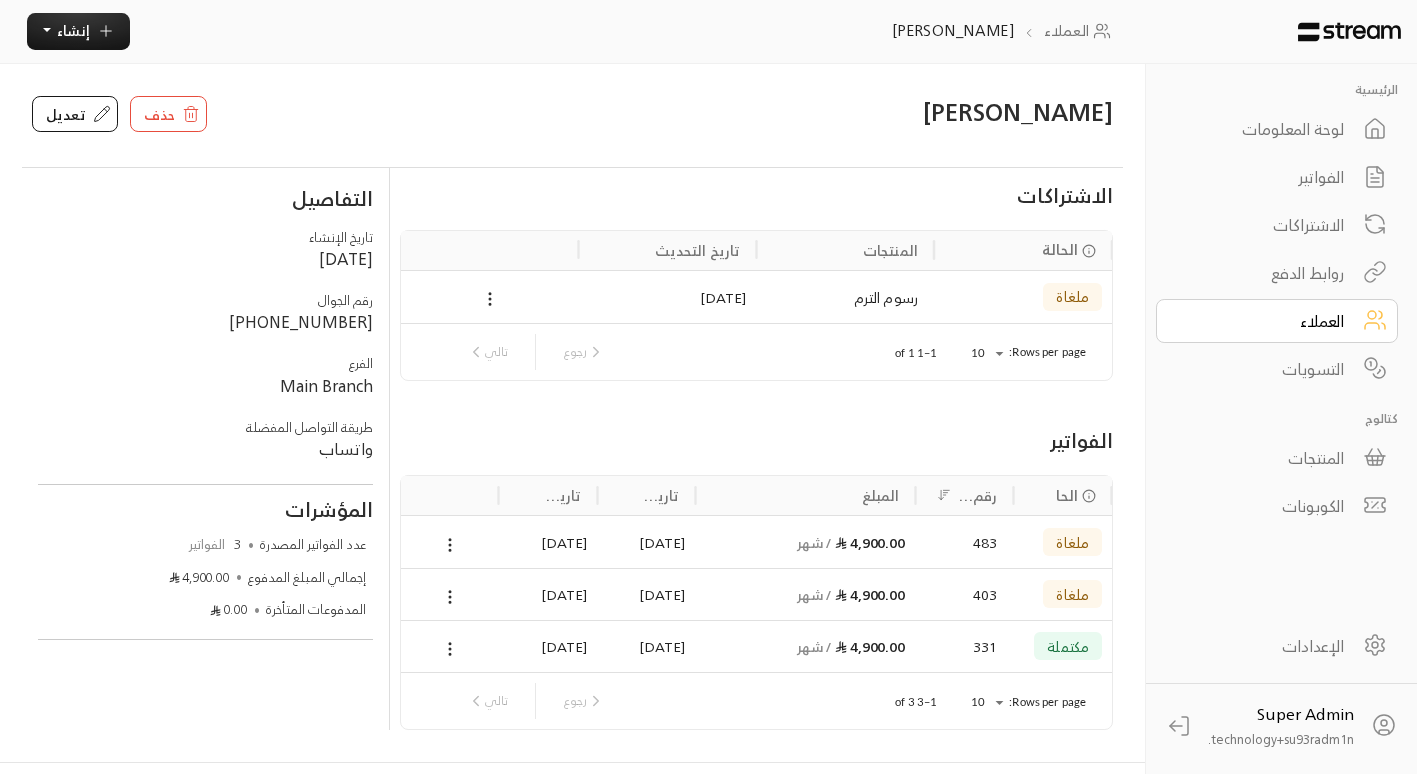 click on "العملاء" at bounding box center [1277, 321] 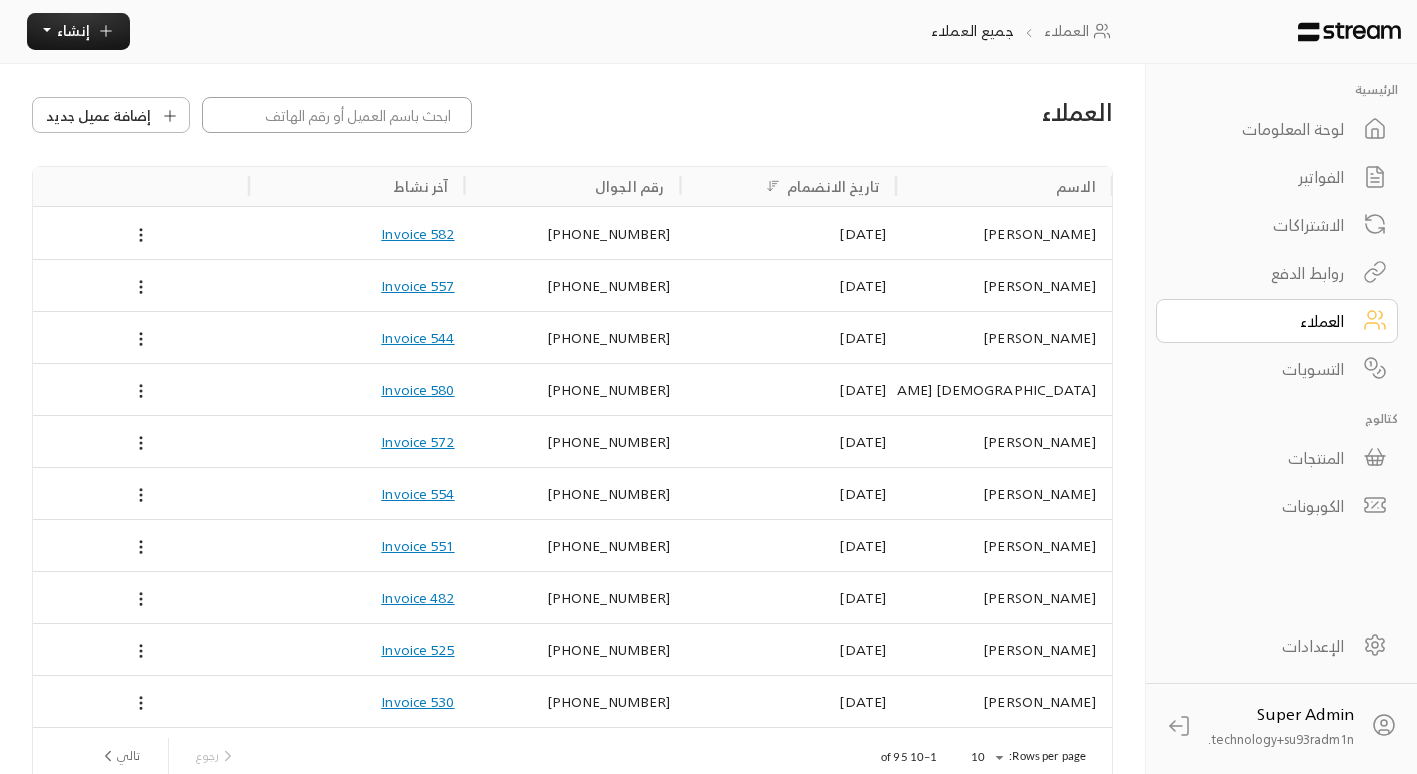 click at bounding box center (337, 115) 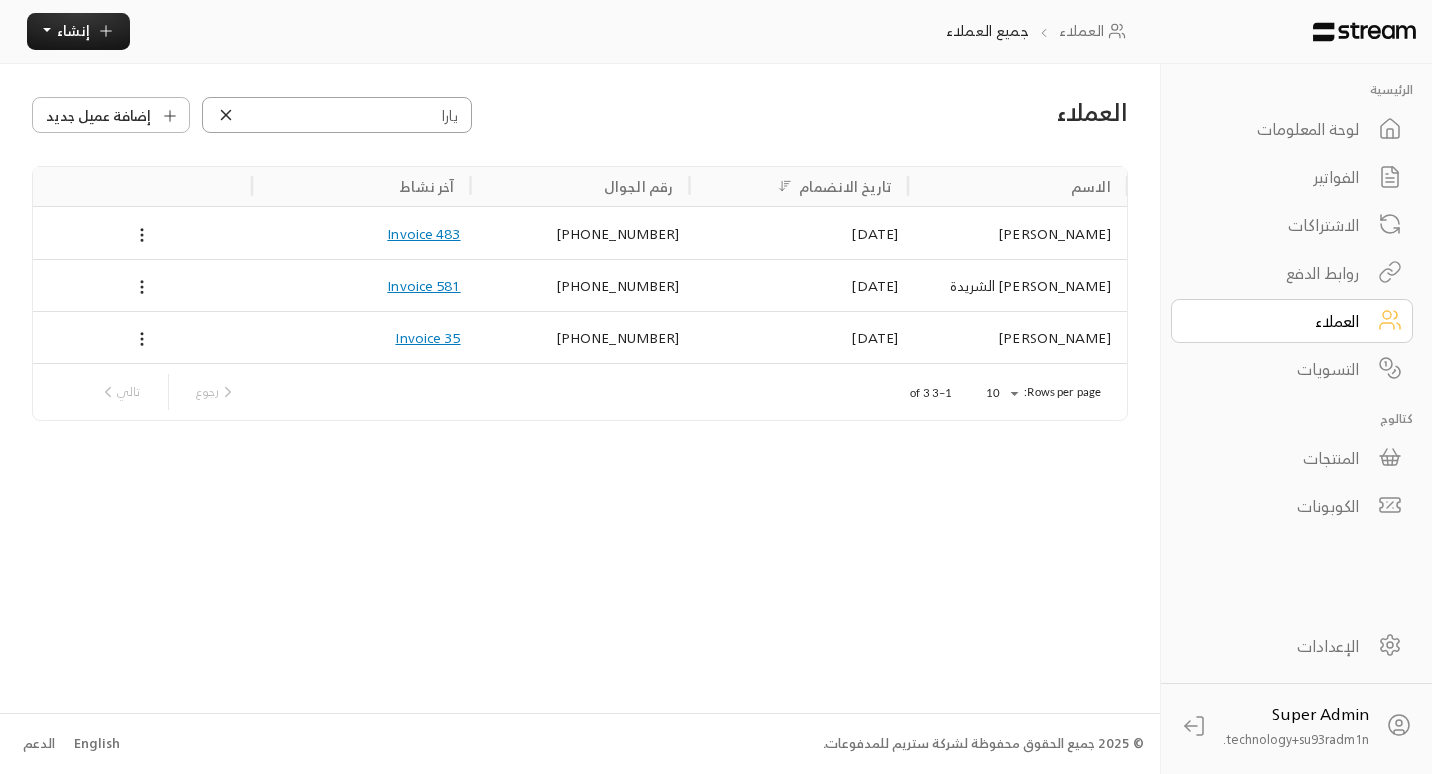 type on "يارا" 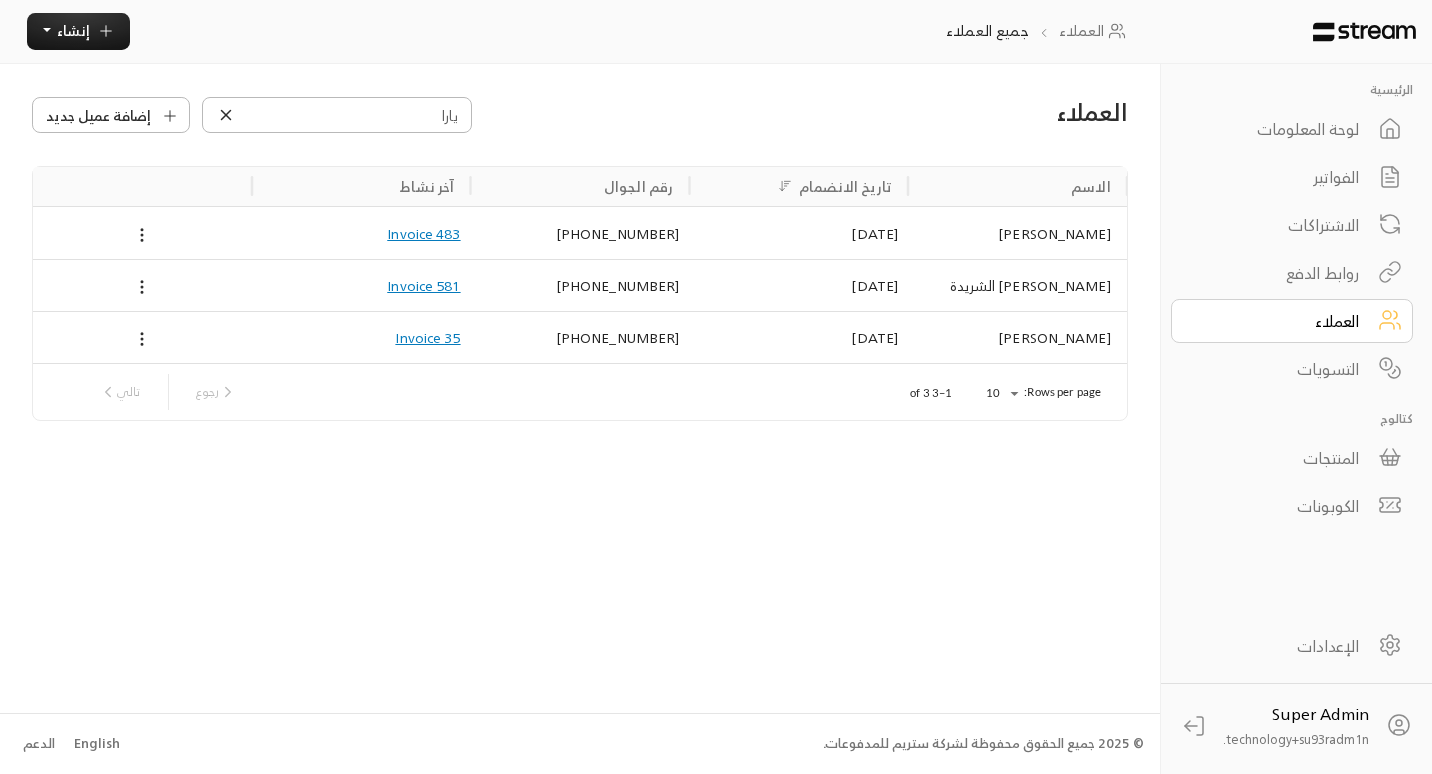 click on "[DATE]" at bounding box center [798, 285] 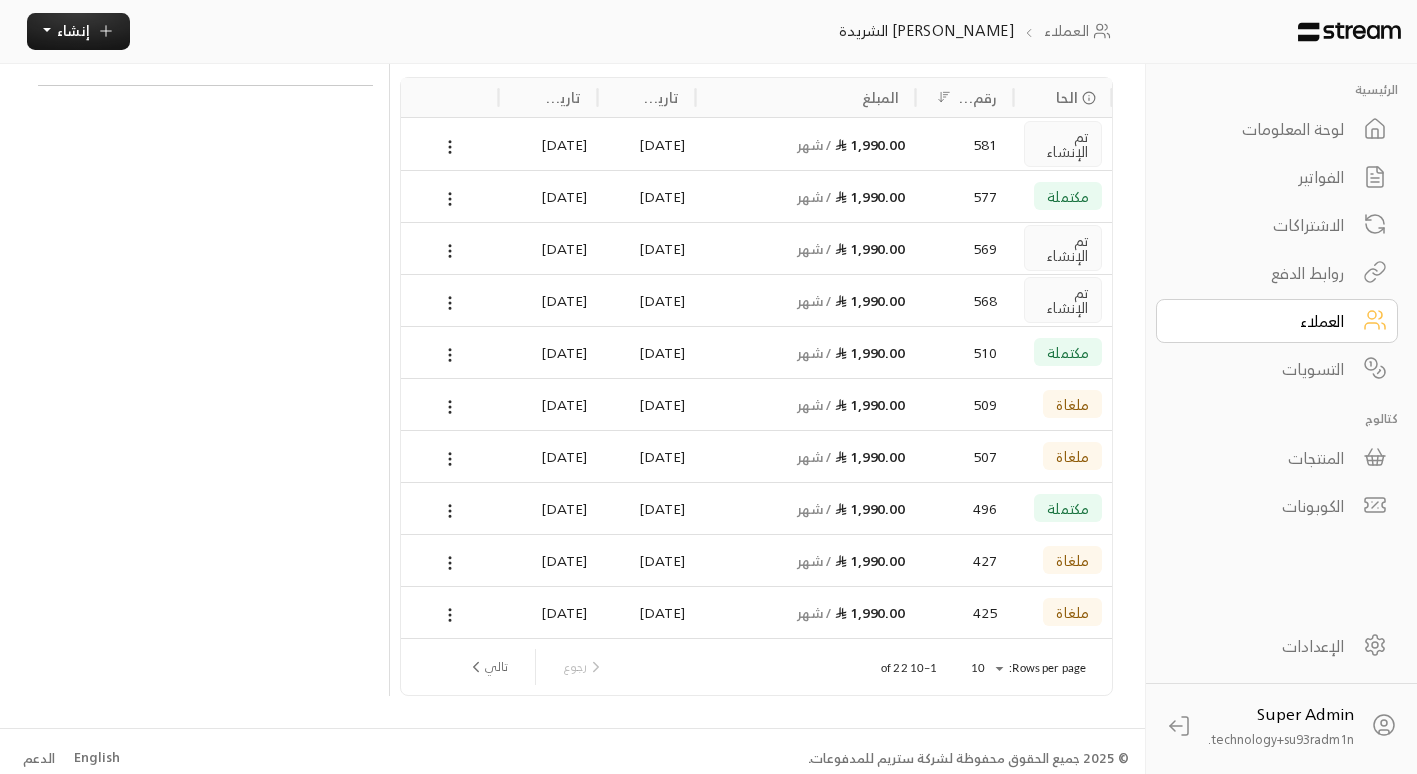 scroll, scrollTop: 568, scrollLeft: 0, axis: vertical 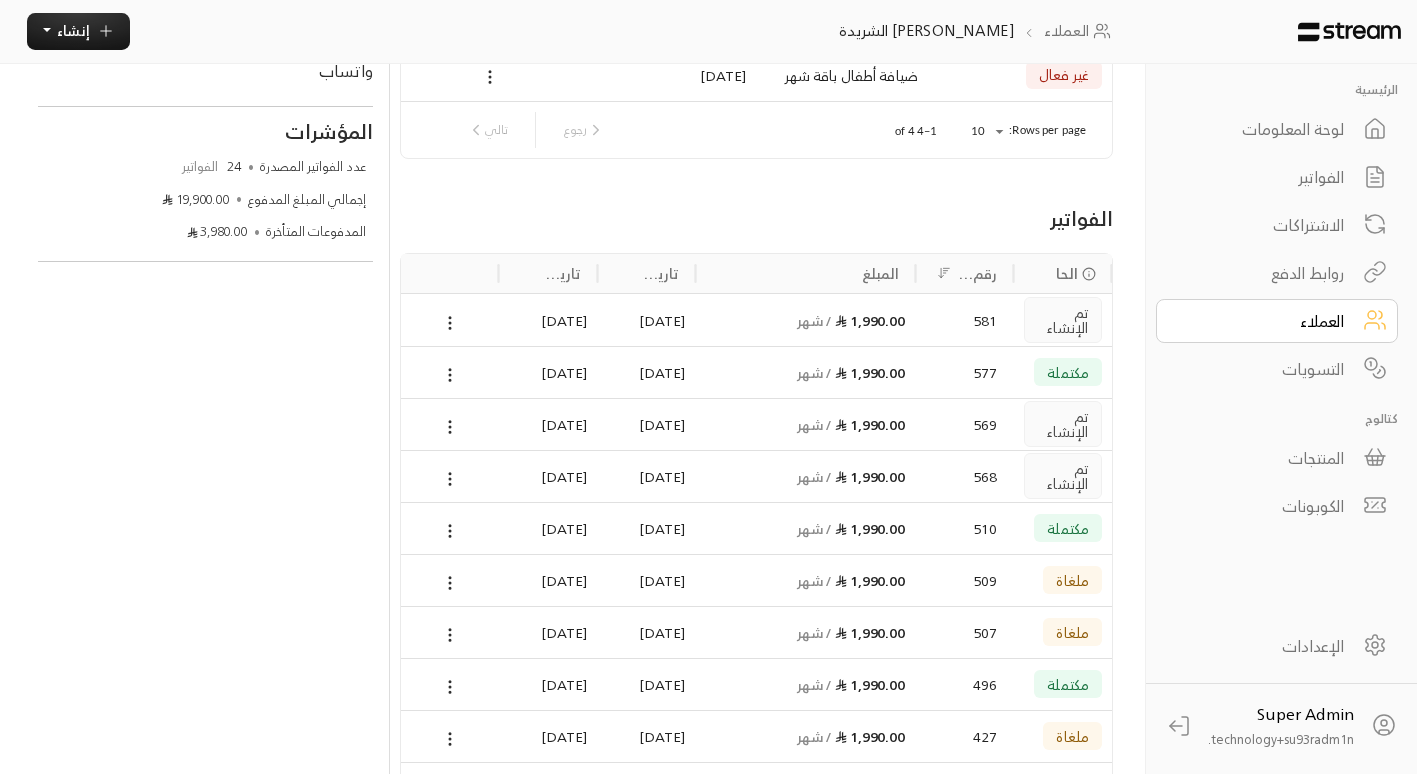 click on "لوحة المعلومات" at bounding box center [1263, 129] 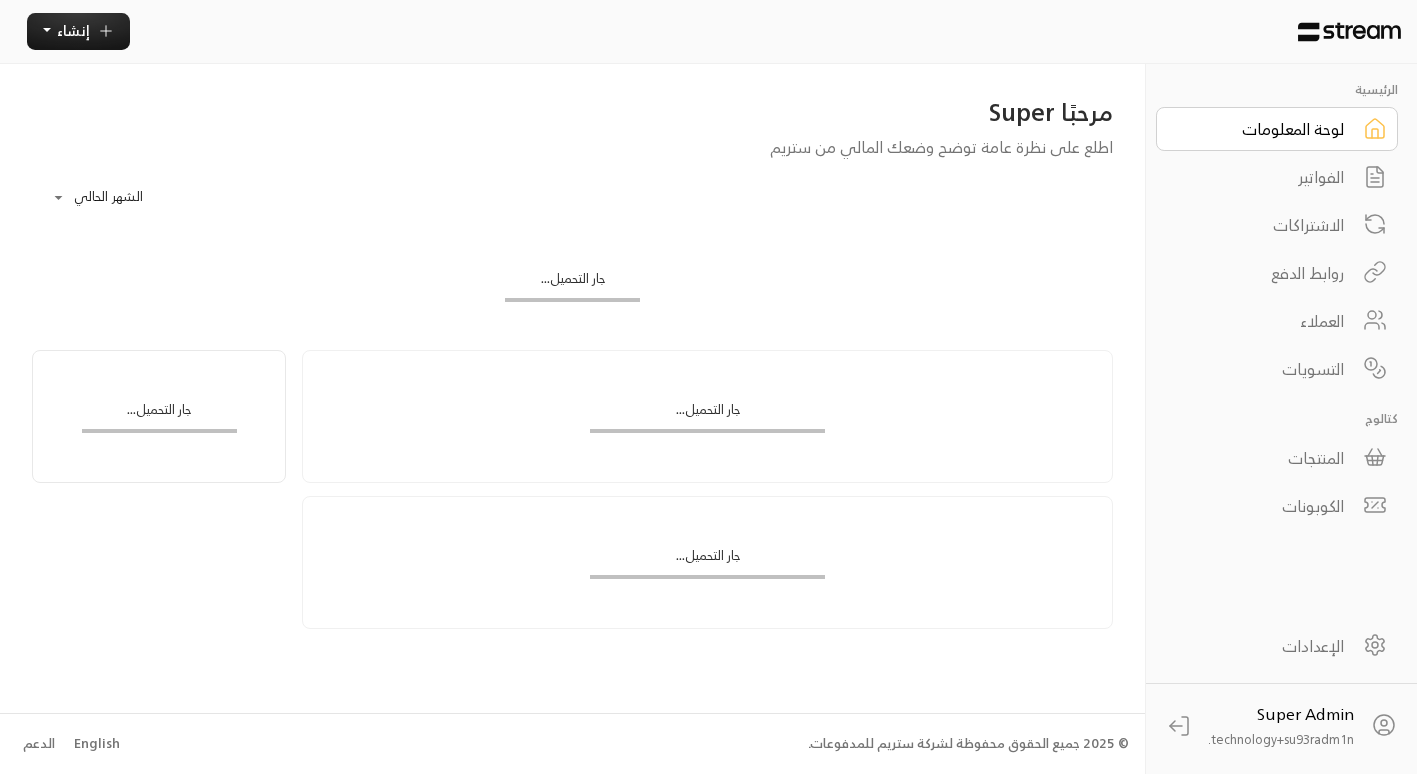 scroll, scrollTop: 0, scrollLeft: 0, axis: both 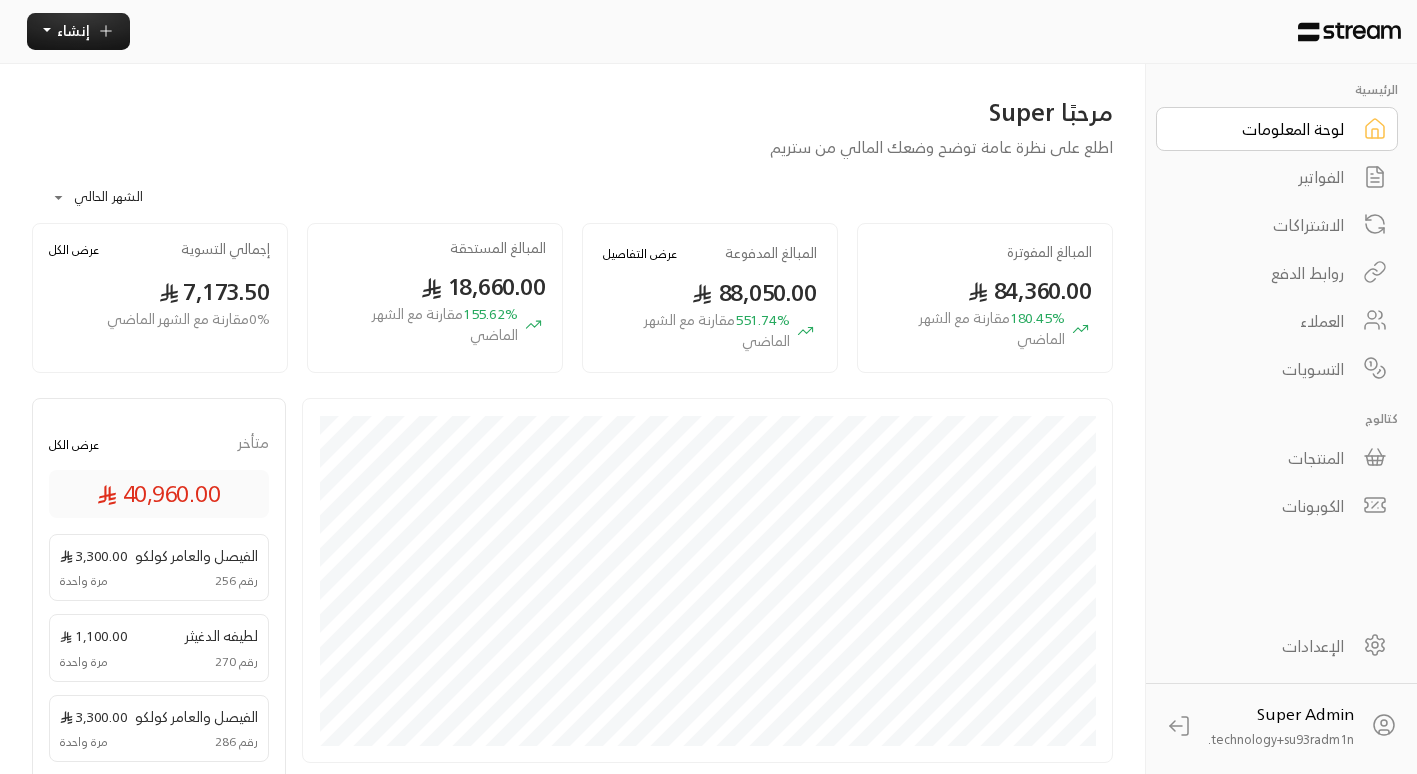 click on "لوحة المعلومات" at bounding box center (1263, 129) 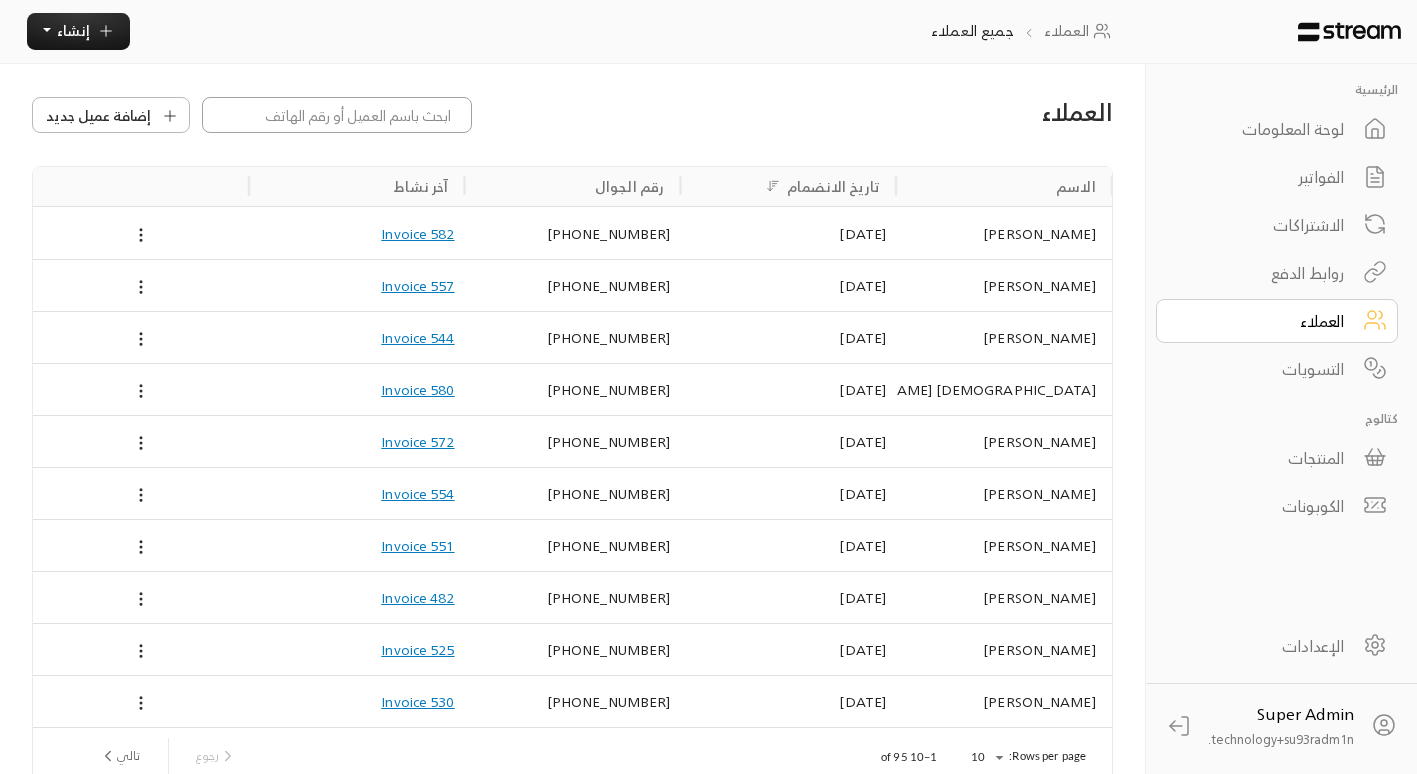 click at bounding box center [337, 115] 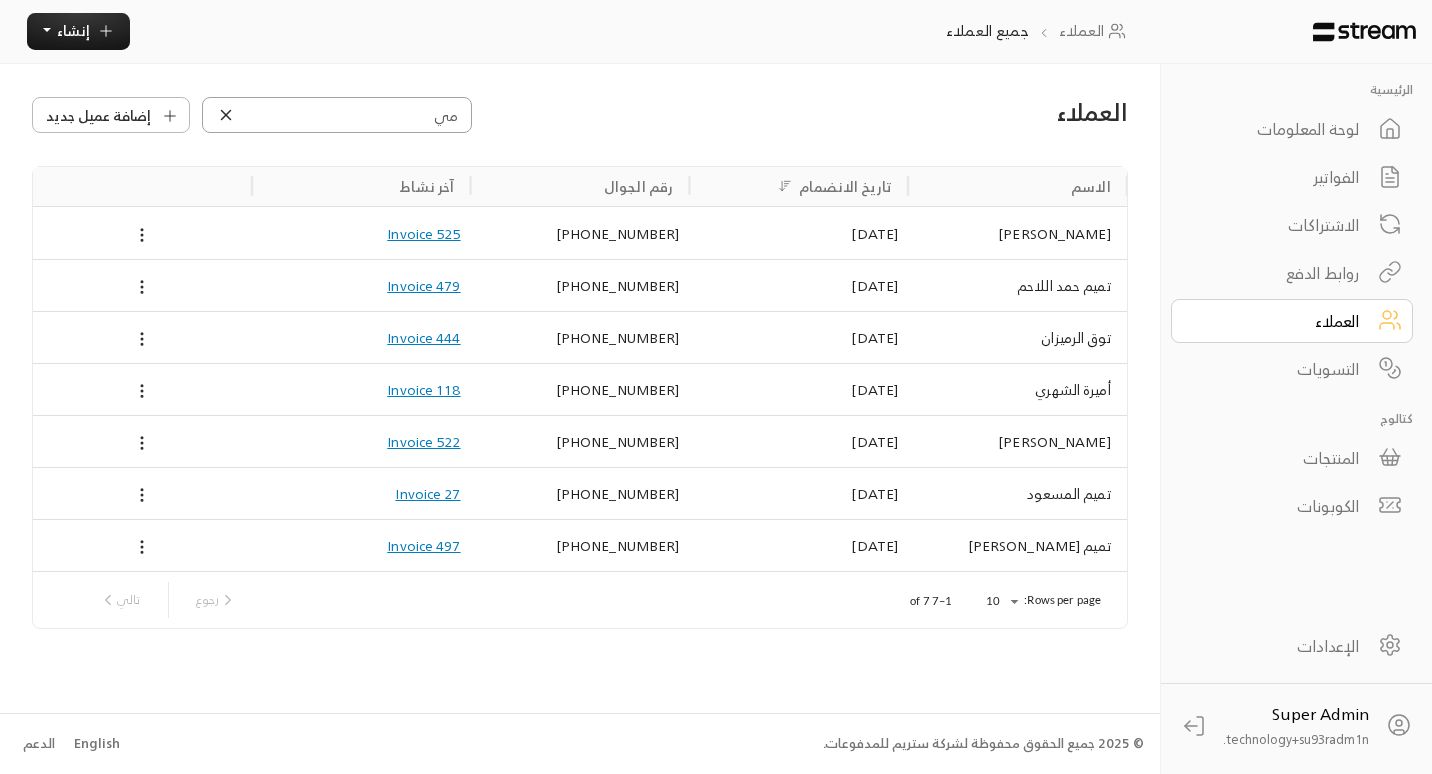 type on "م" 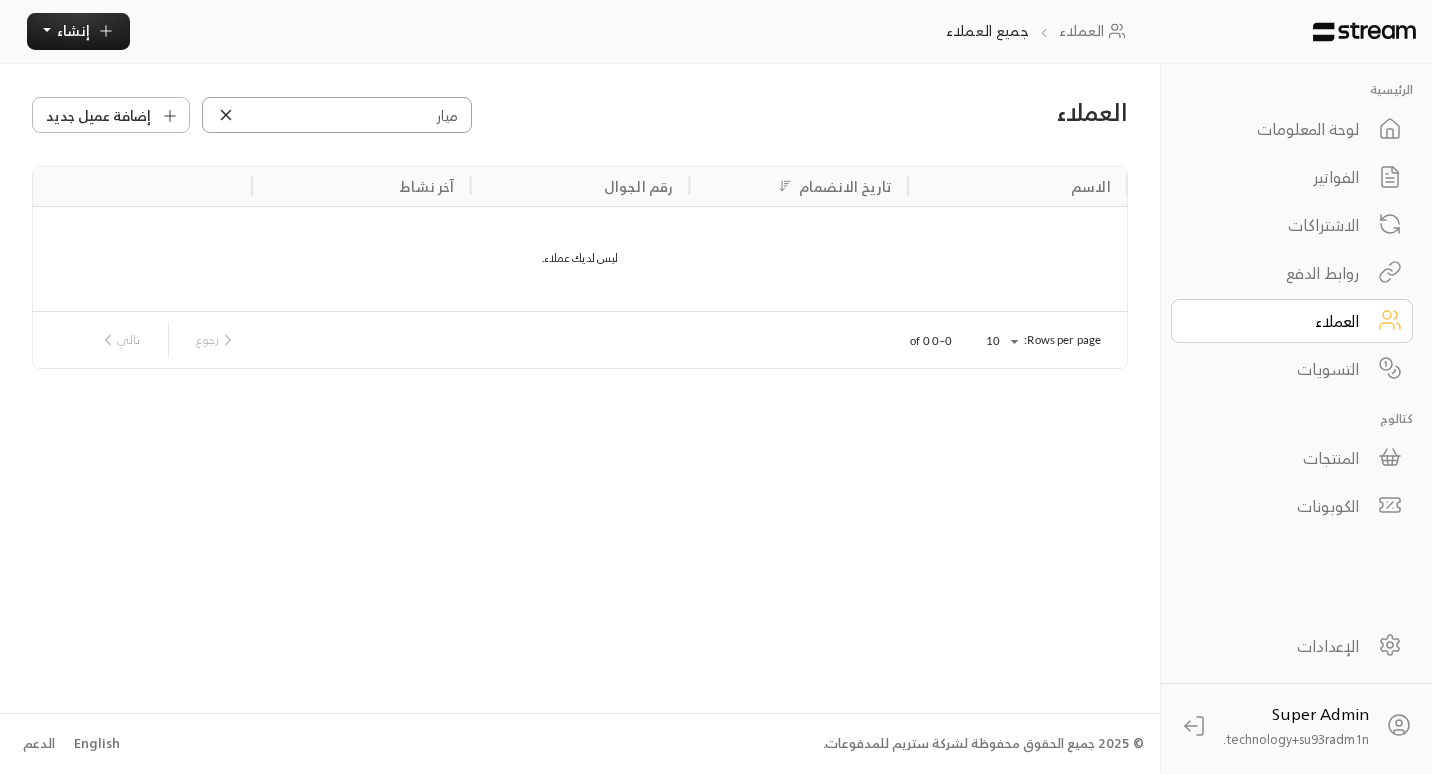 type on "ميار" 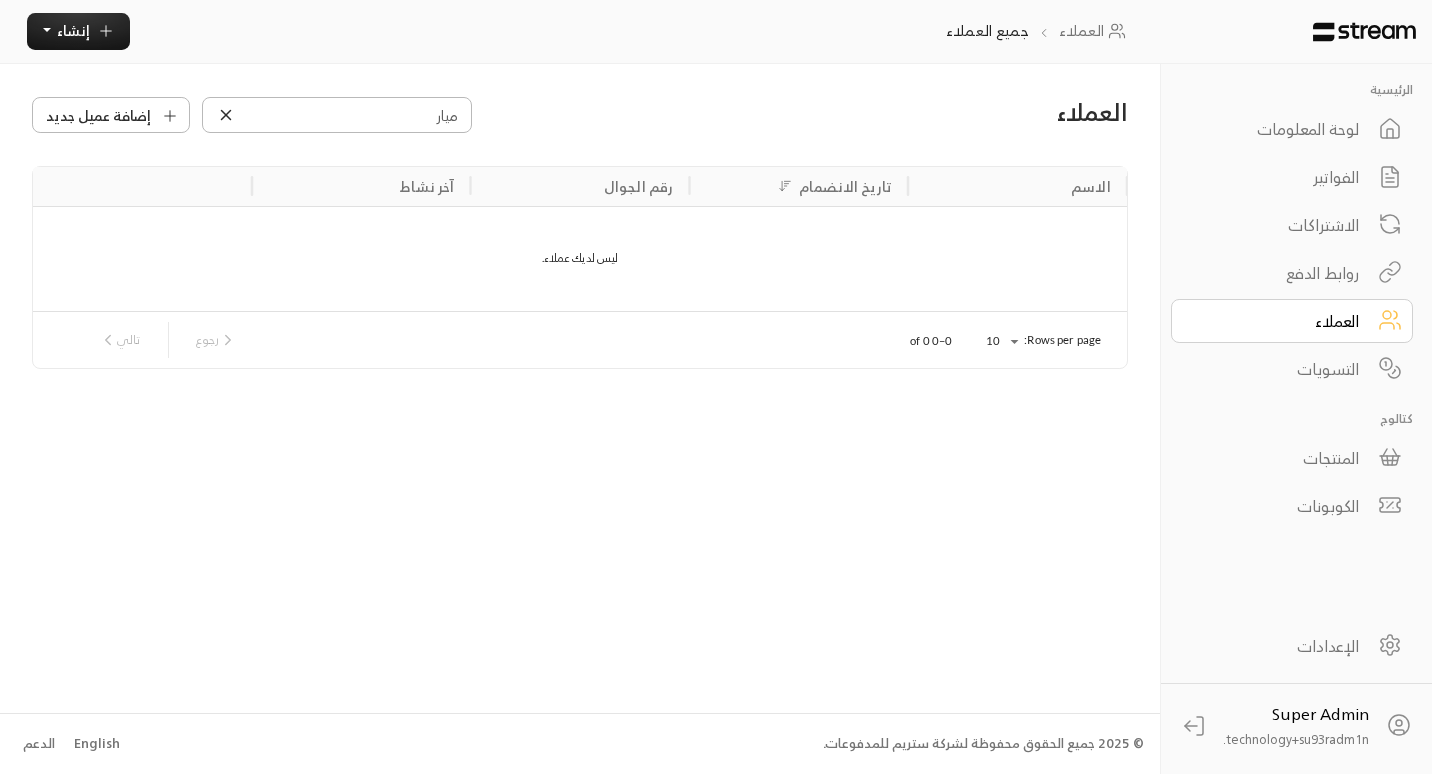 click on "الفواتير" at bounding box center [1278, 177] 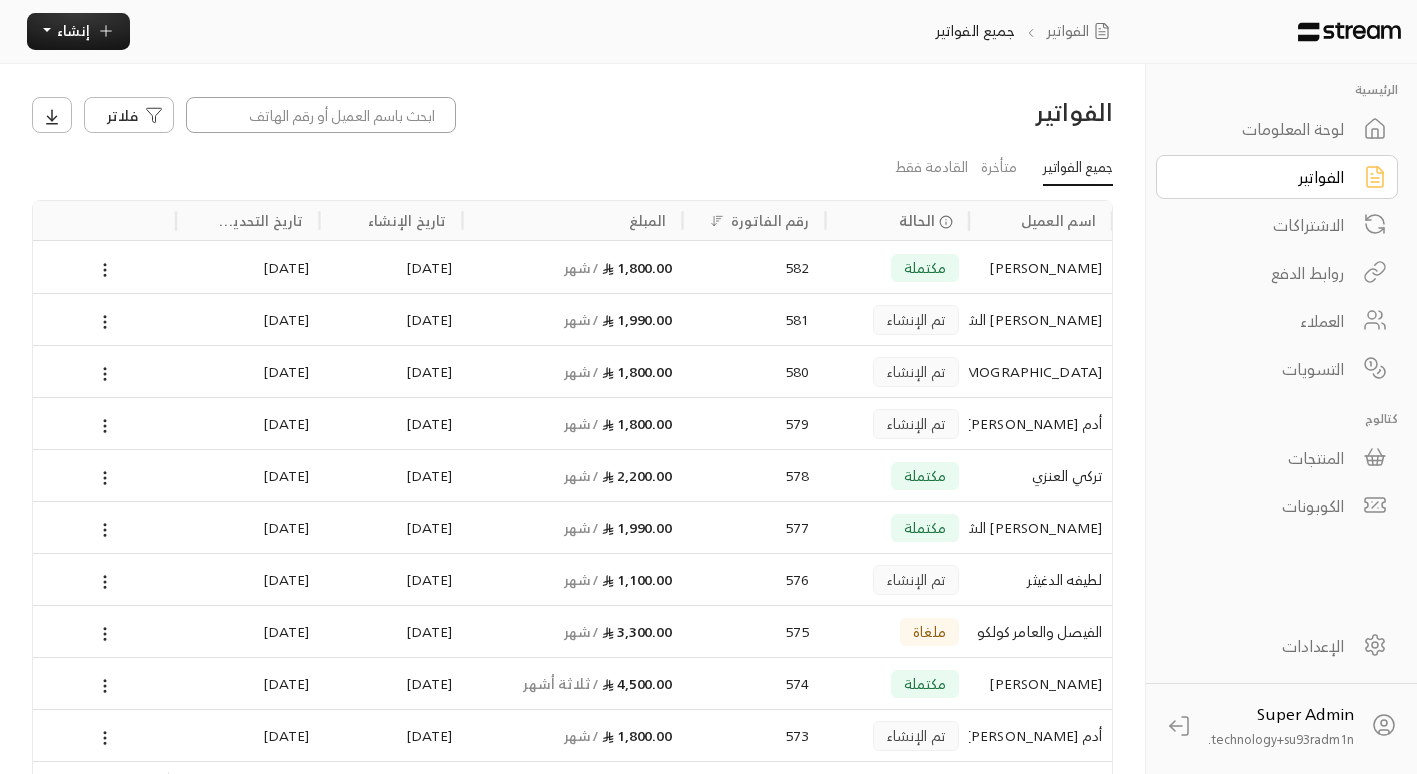 click at bounding box center [321, 115] 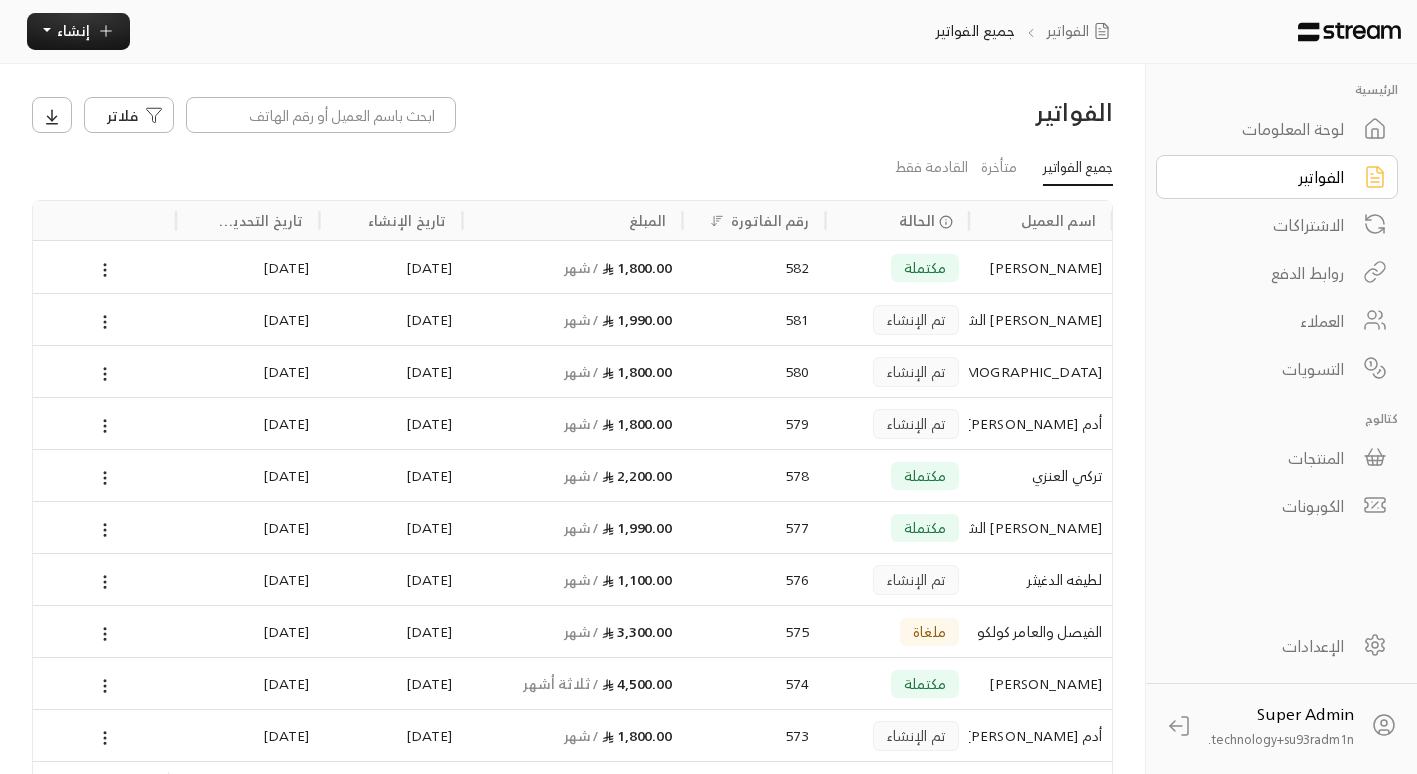 click on "[DEMOGRAPHIC_DATA] [PERSON_NAME] العتبى" at bounding box center [1040, 371] 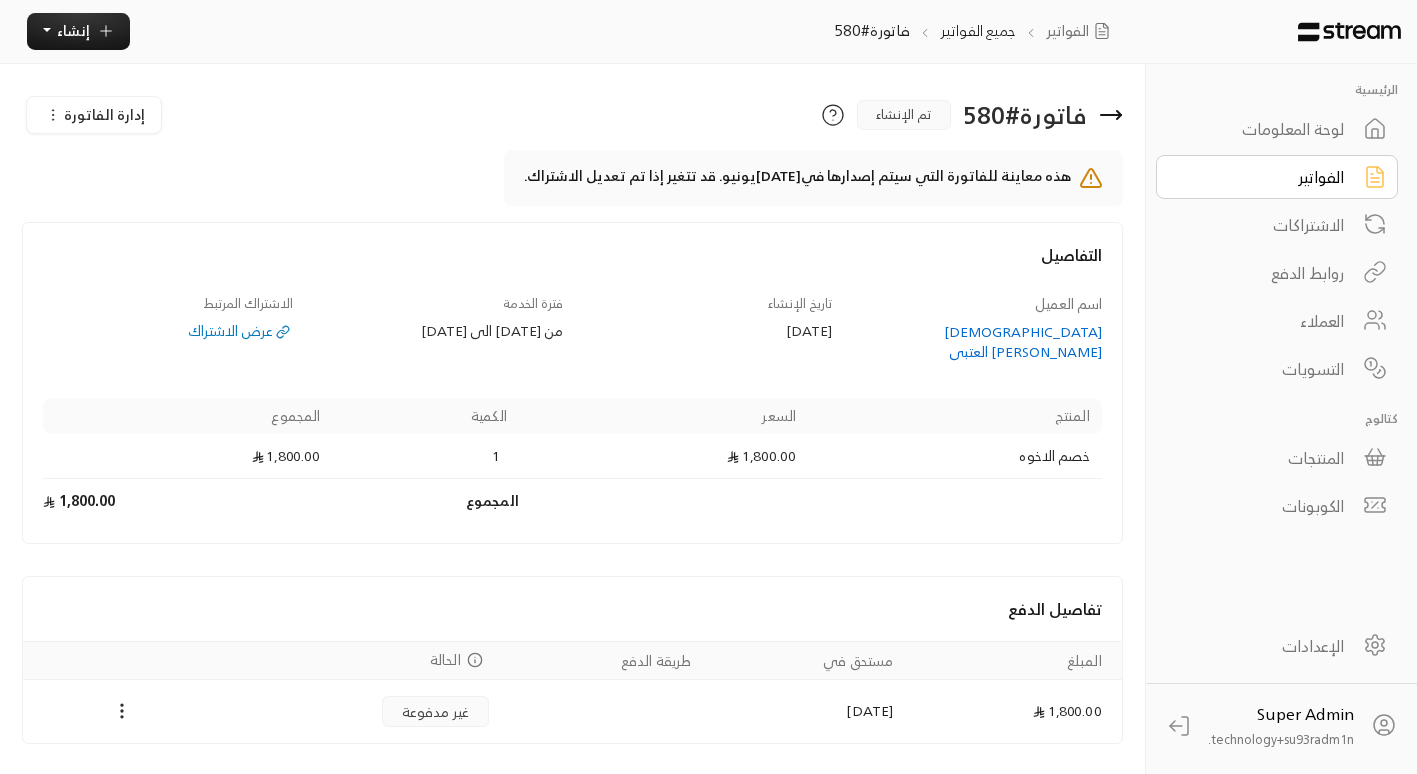 click on "هذه معاينة للفاتورة التي سيتم إصدارها في  [DATE]  يونيو. قد تتغير إذا تم تعديل الاشتراك." at bounding box center (797, 178) 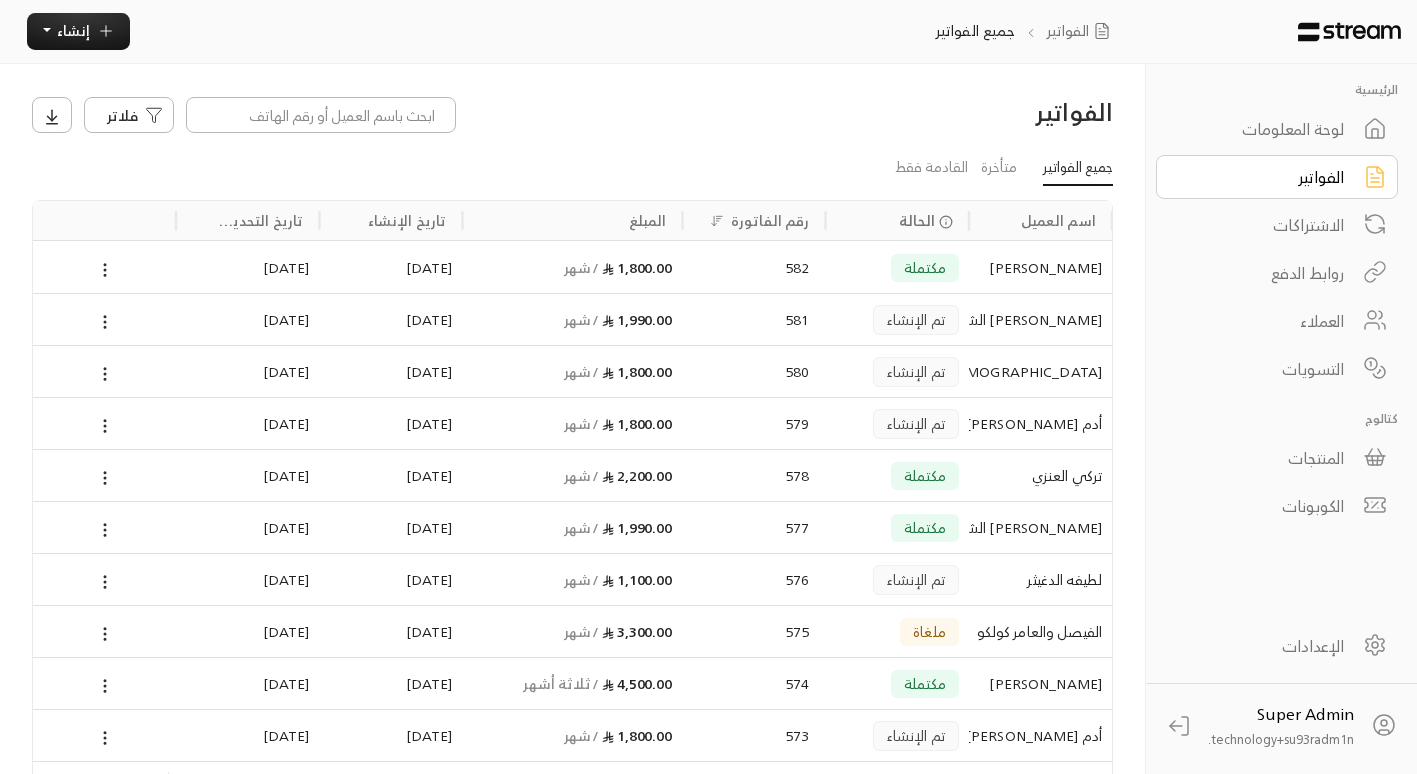 click on "[PERSON_NAME] الشريدة" at bounding box center (1040, 319) 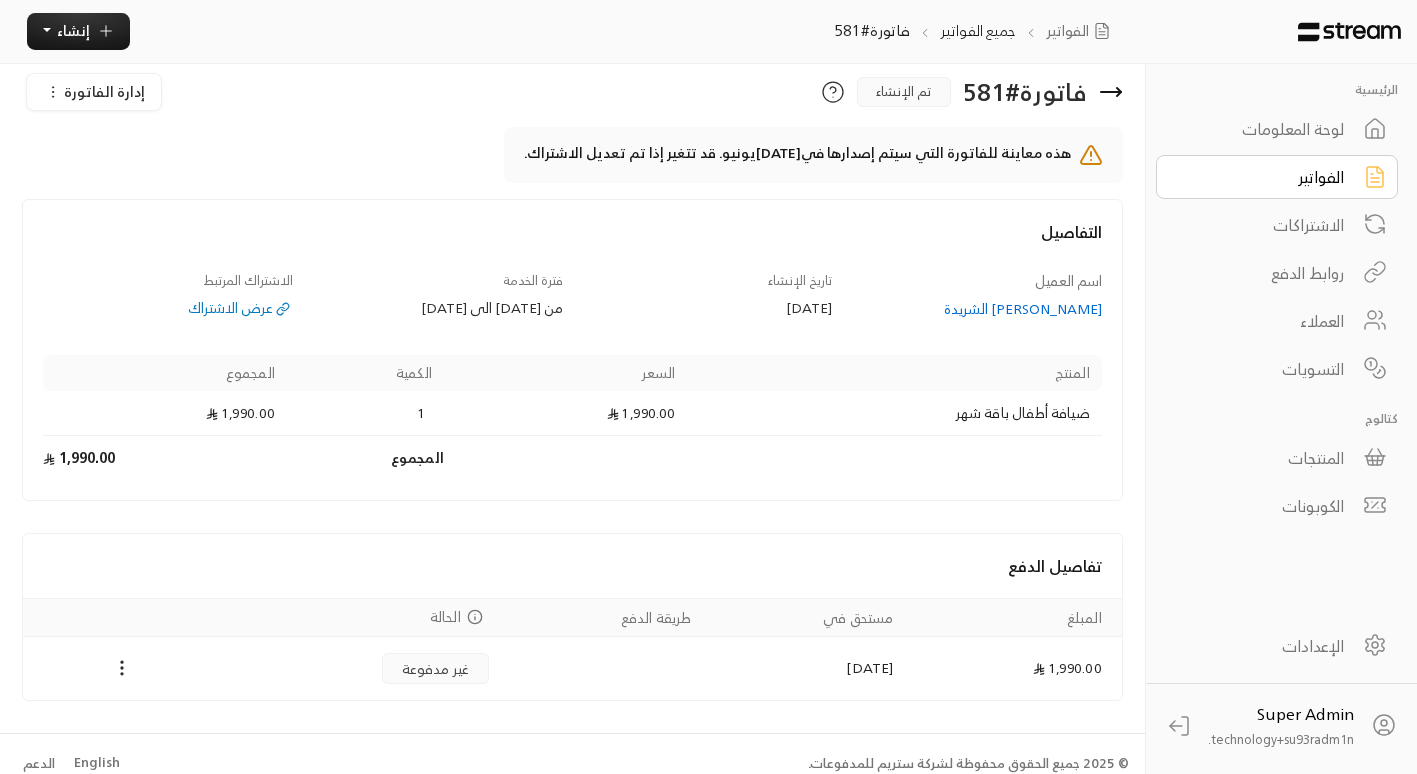 scroll, scrollTop: 43, scrollLeft: 0, axis: vertical 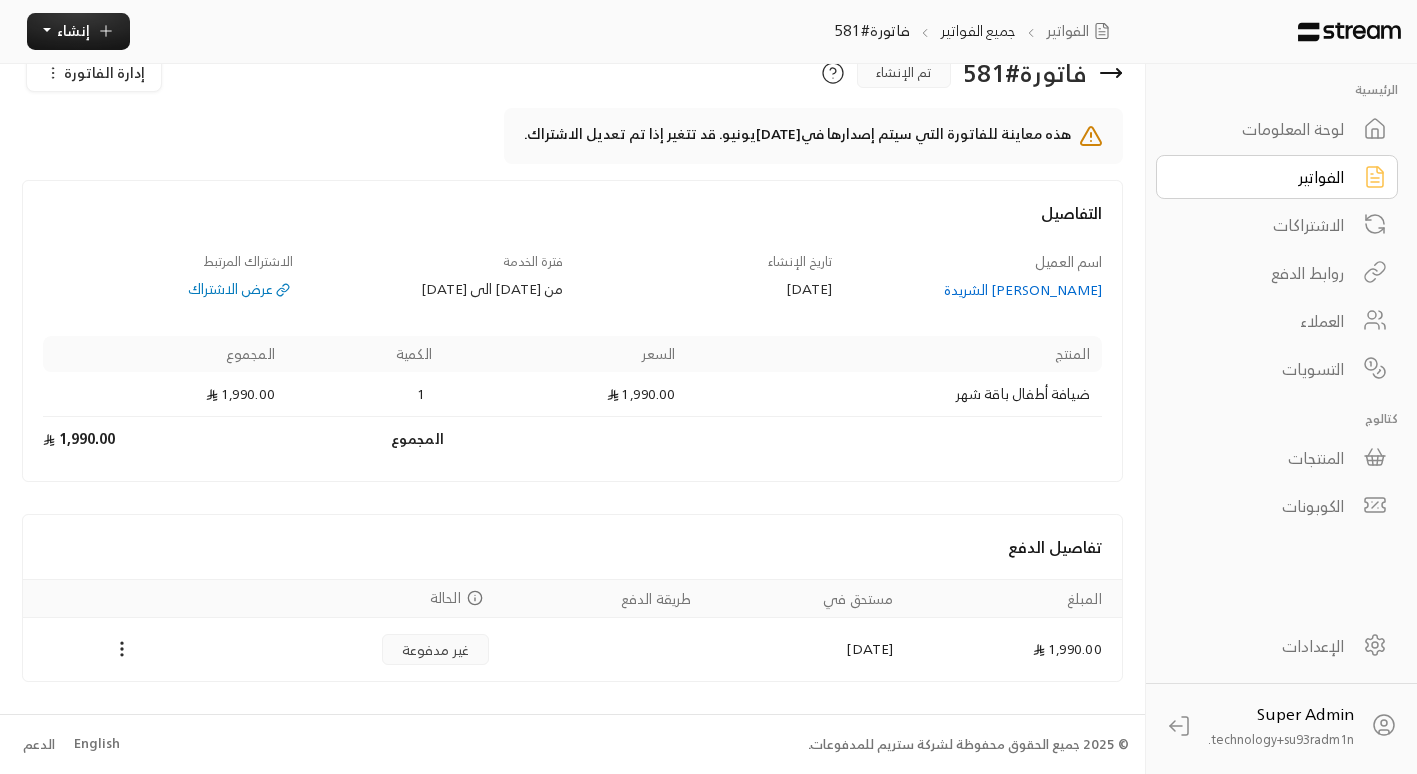 click on "[PERSON_NAME] الشريدة" at bounding box center [977, 290] 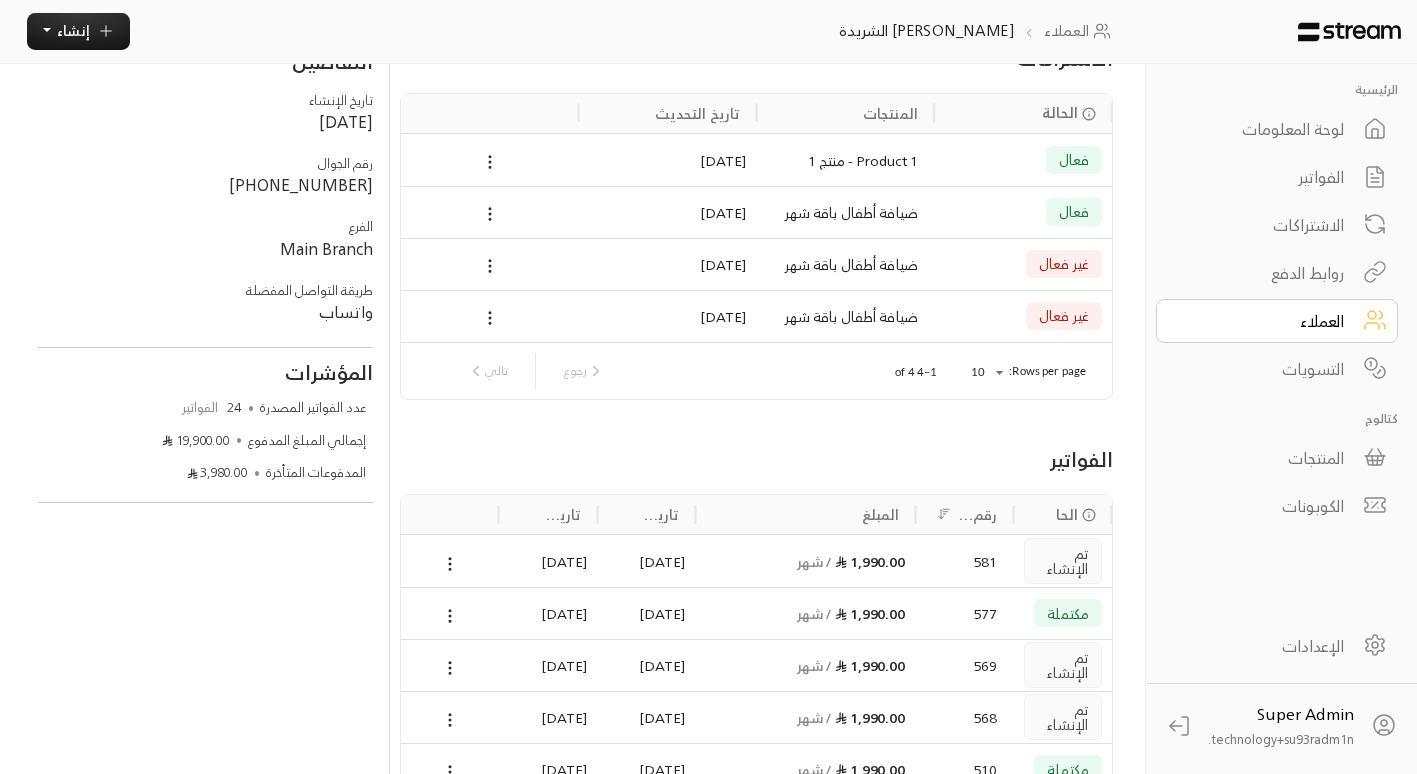 scroll, scrollTop: 166, scrollLeft: 0, axis: vertical 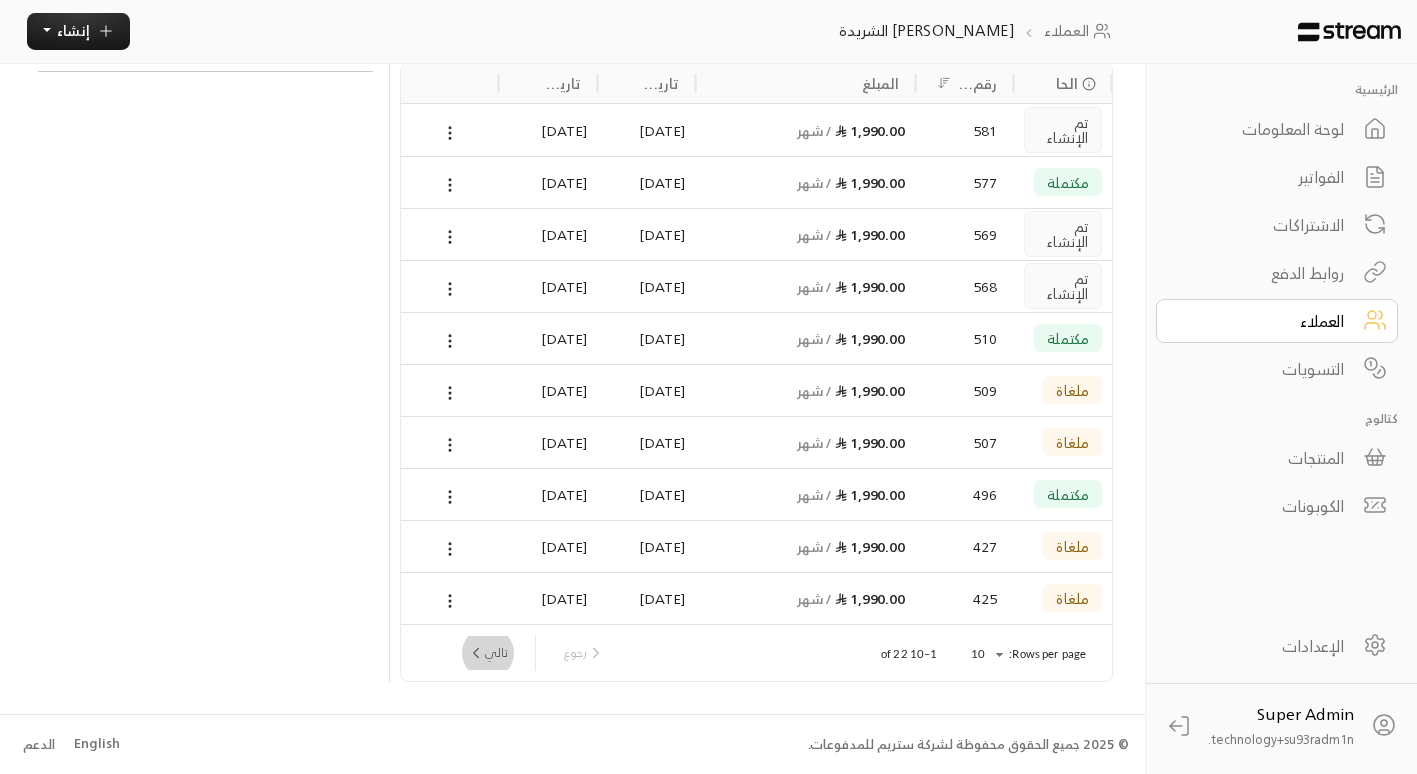 click on "تالي" at bounding box center (487, 653) 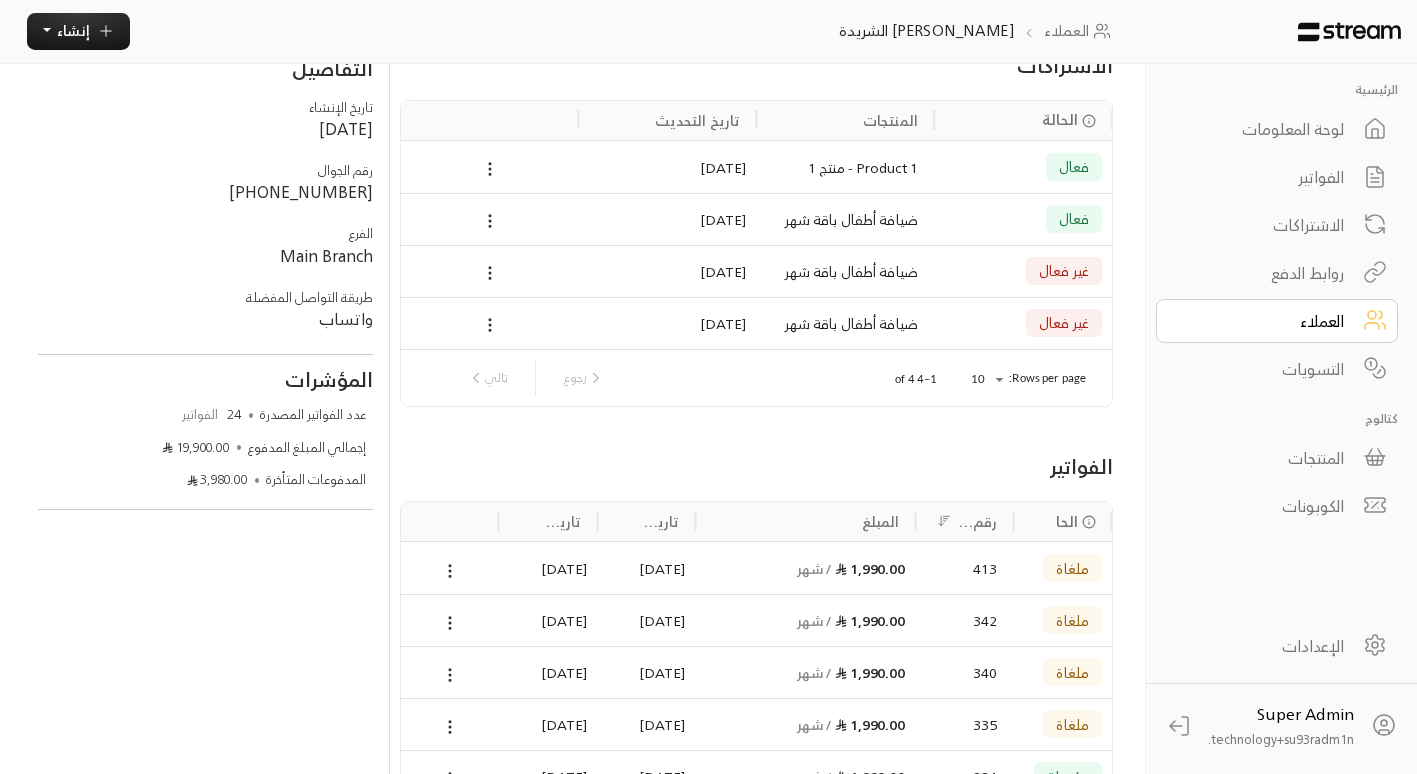 scroll, scrollTop: 568, scrollLeft: 0, axis: vertical 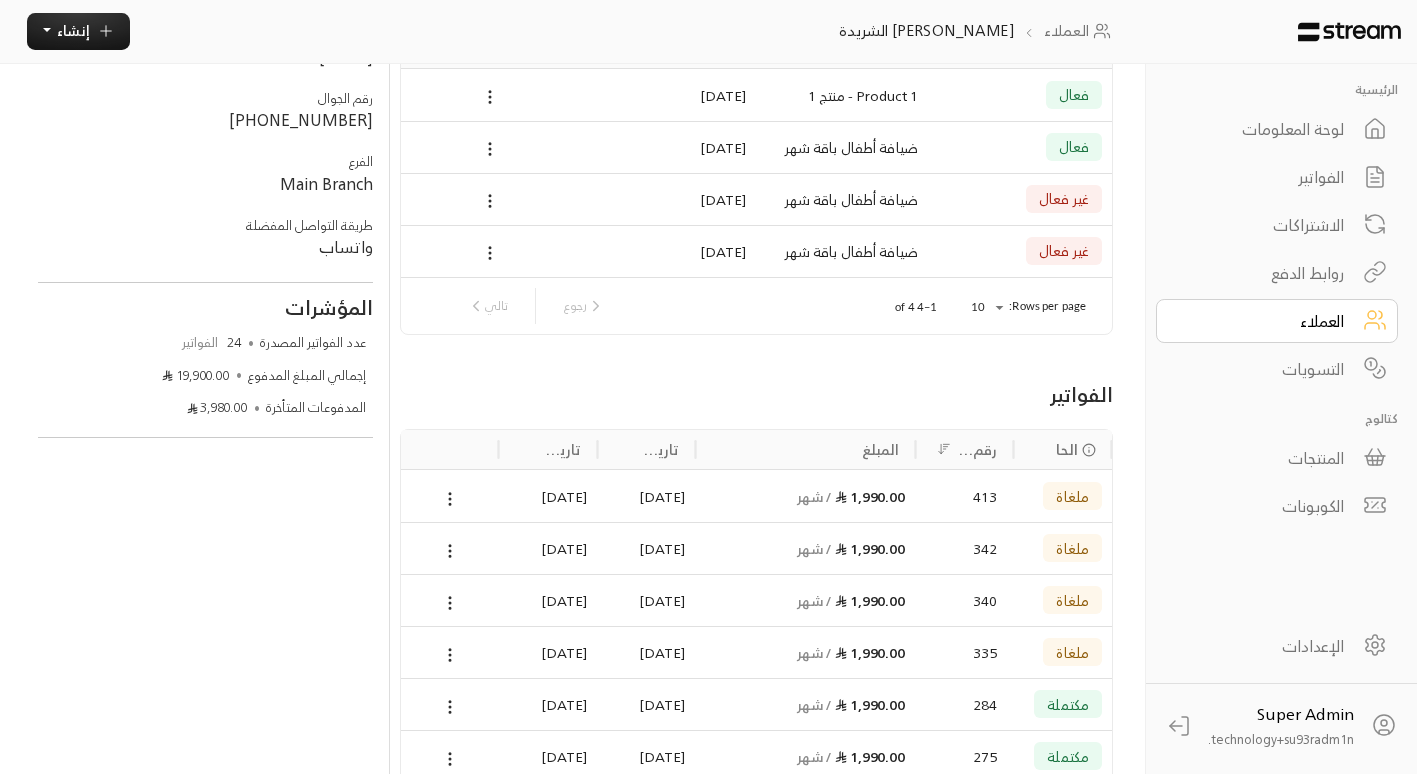 click on "الفواتير" at bounding box center [1277, 177] 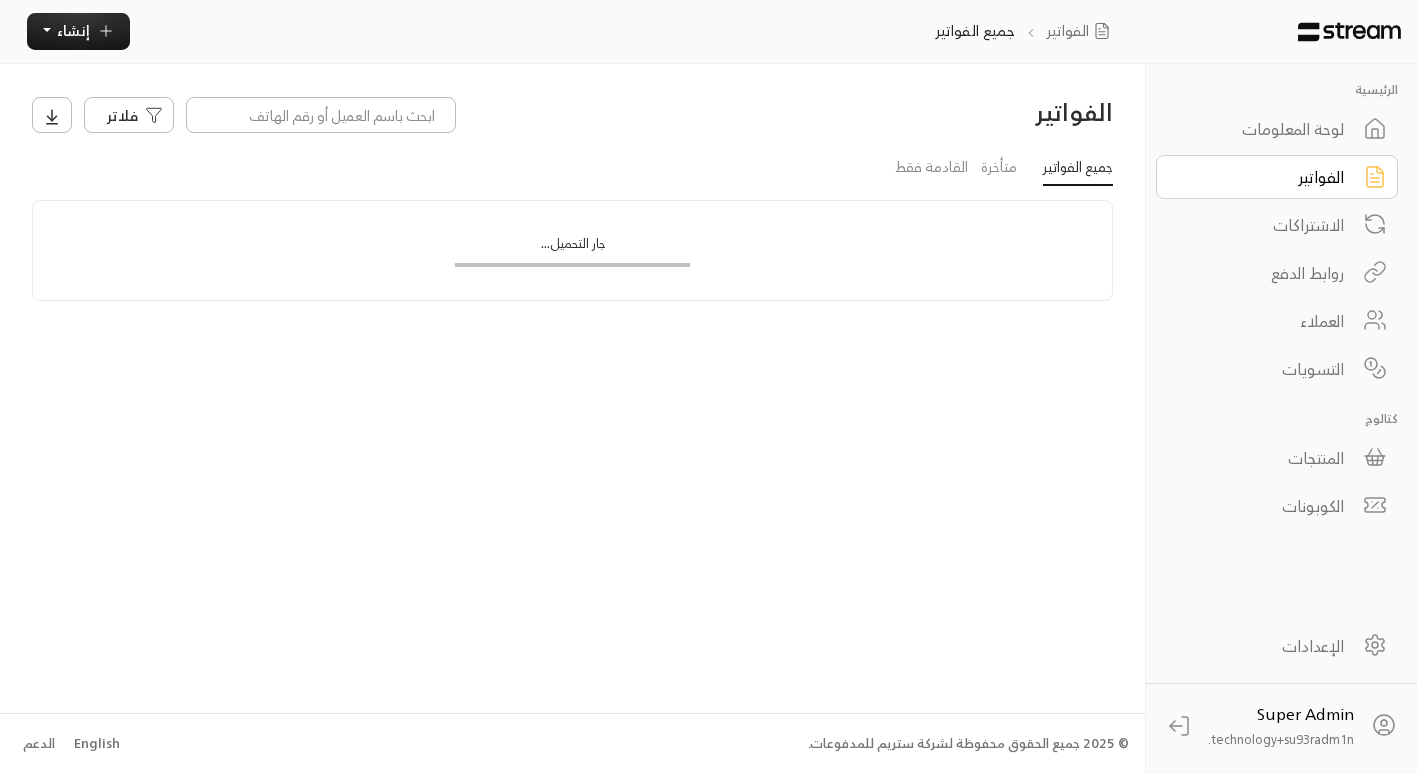 scroll, scrollTop: 0, scrollLeft: 0, axis: both 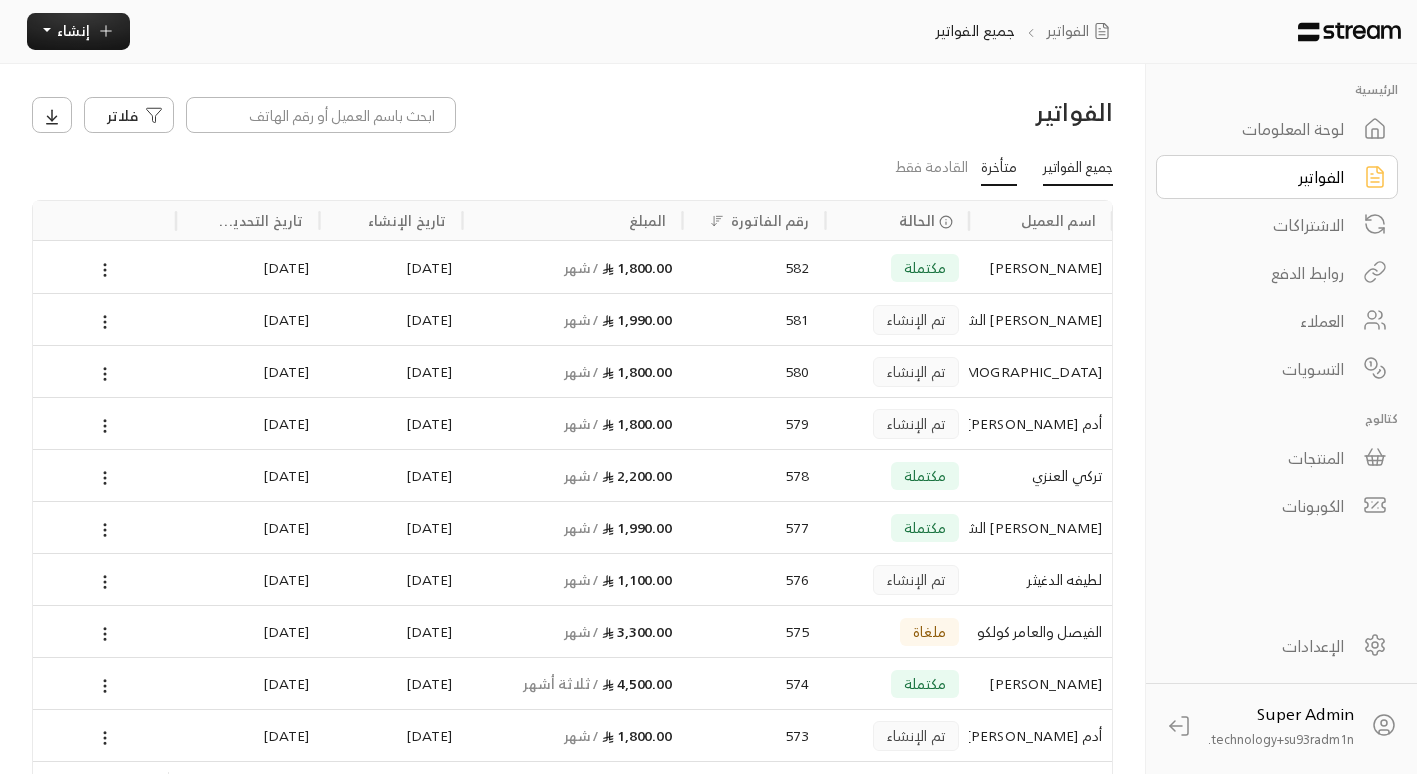click on "متأخرة" at bounding box center [999, 169] 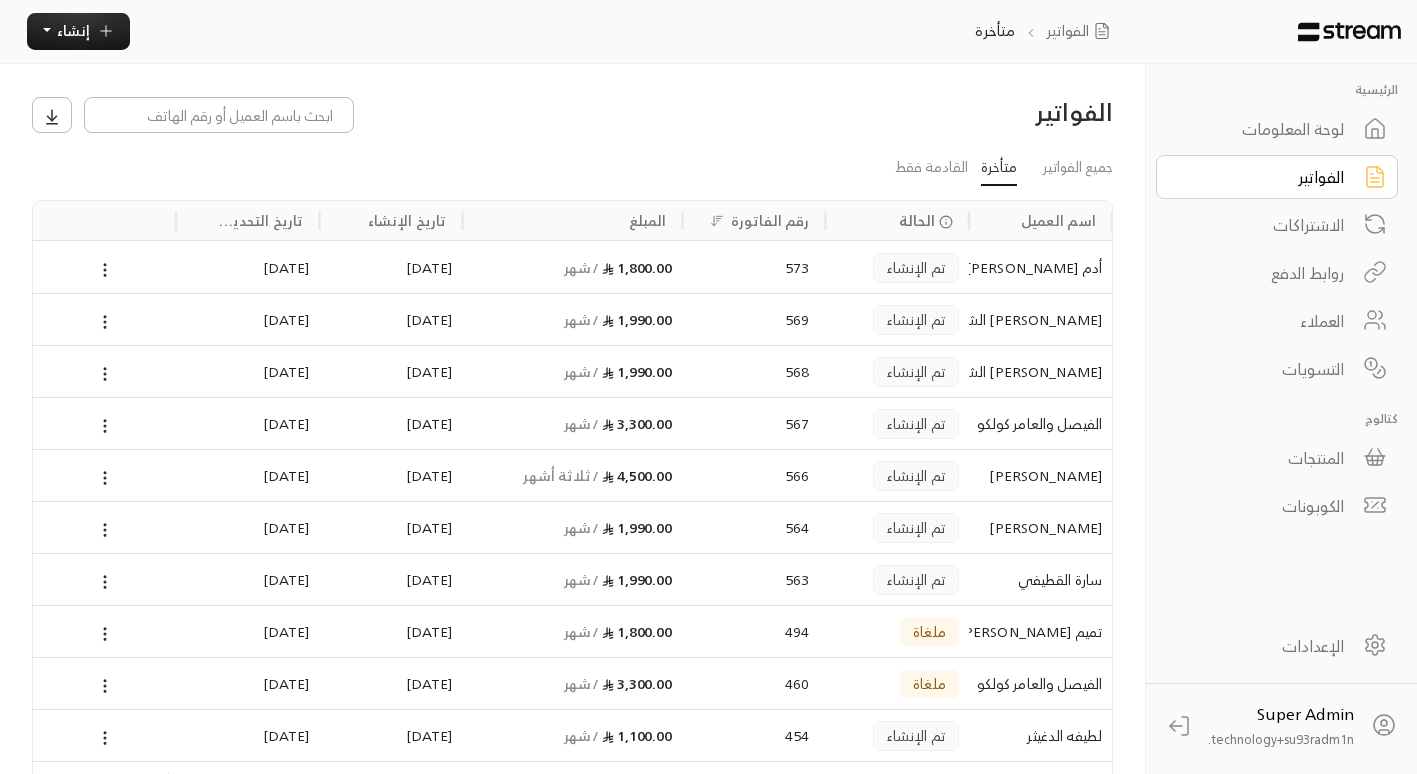 click on "لوحة المعلومات" at bounding box center (1263, 129) 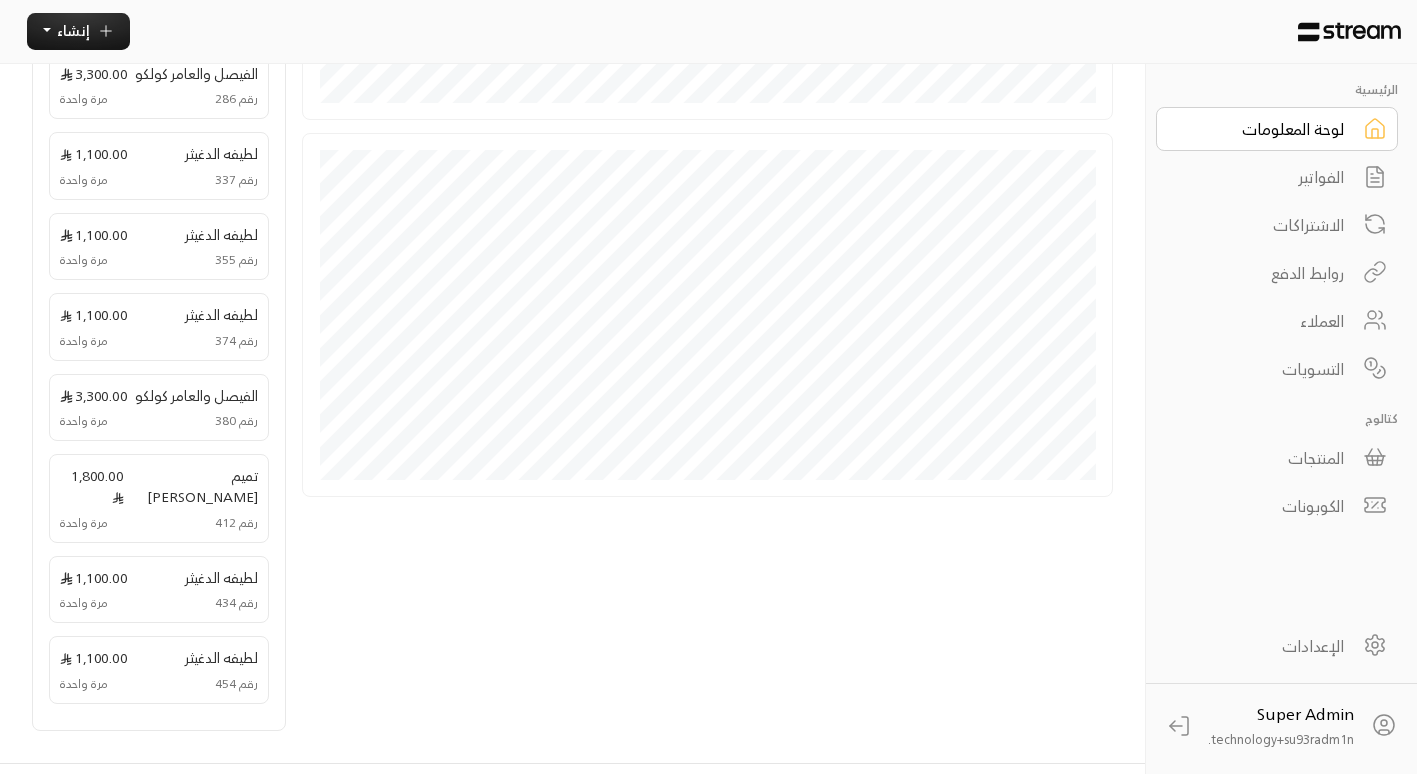 scroll, scrollTop: 666, scrollLeft: 0, axis: vertical 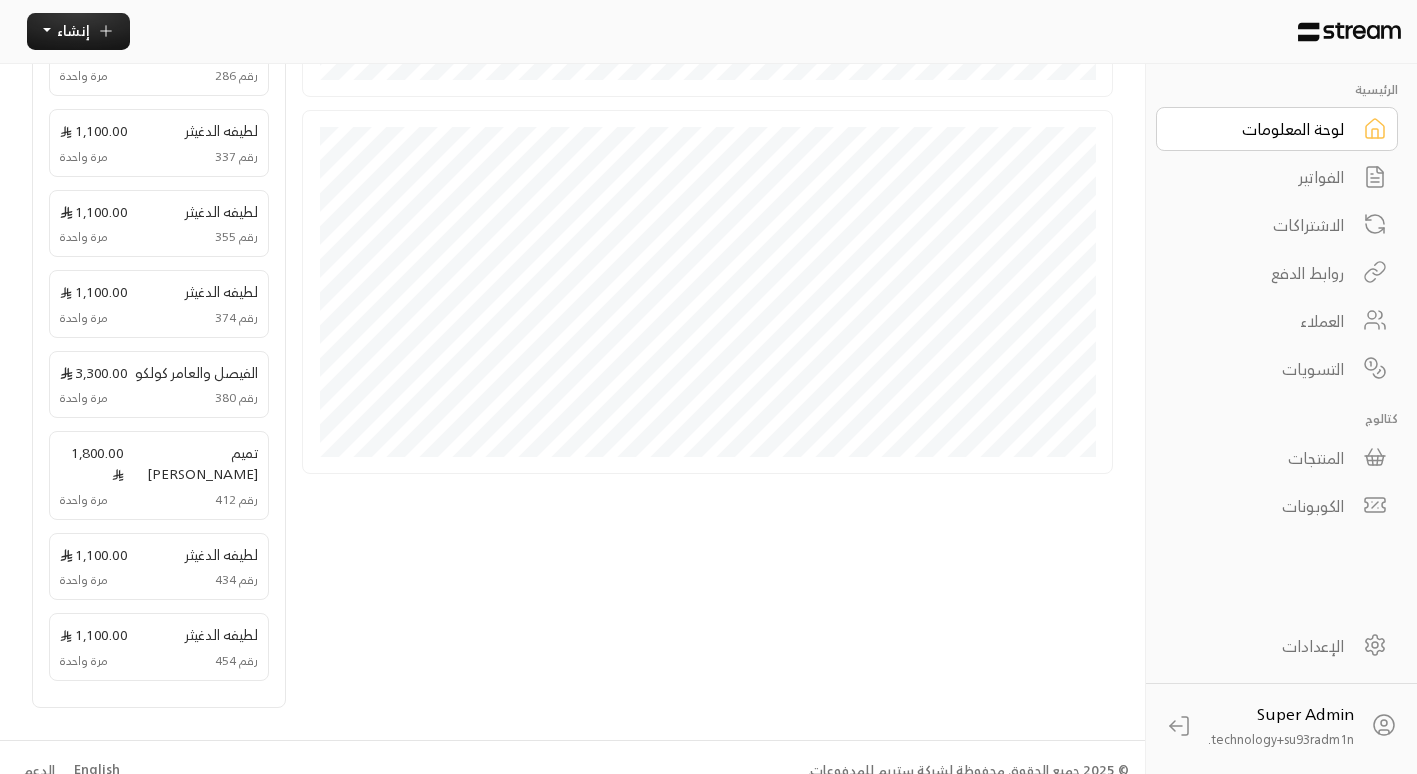 click on "لطيفه الدغيثر  1,100.00   رقم 454 مرة واحدة" at bounding box center (159, 647) 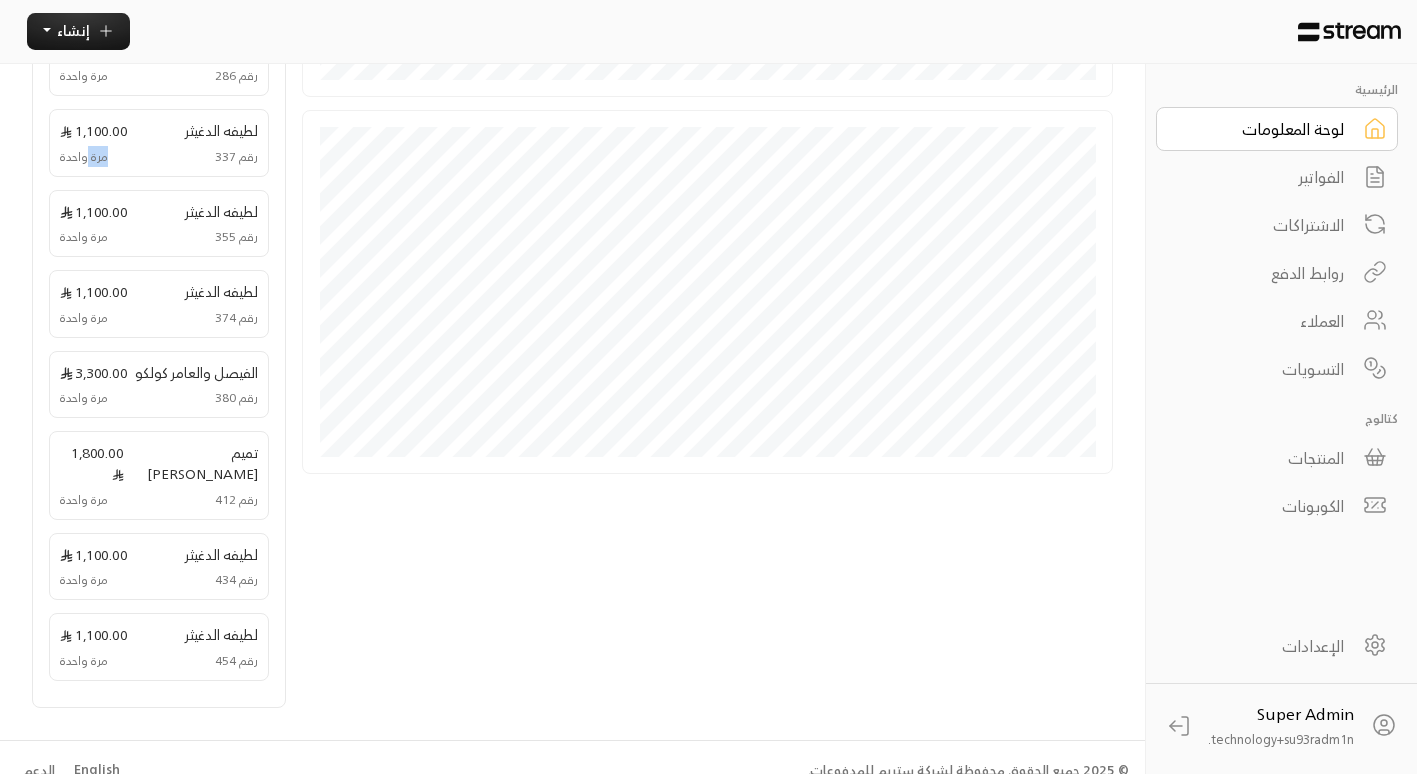 click on "رقم 337 مرة واحدة" at bounding box center (159, 157) 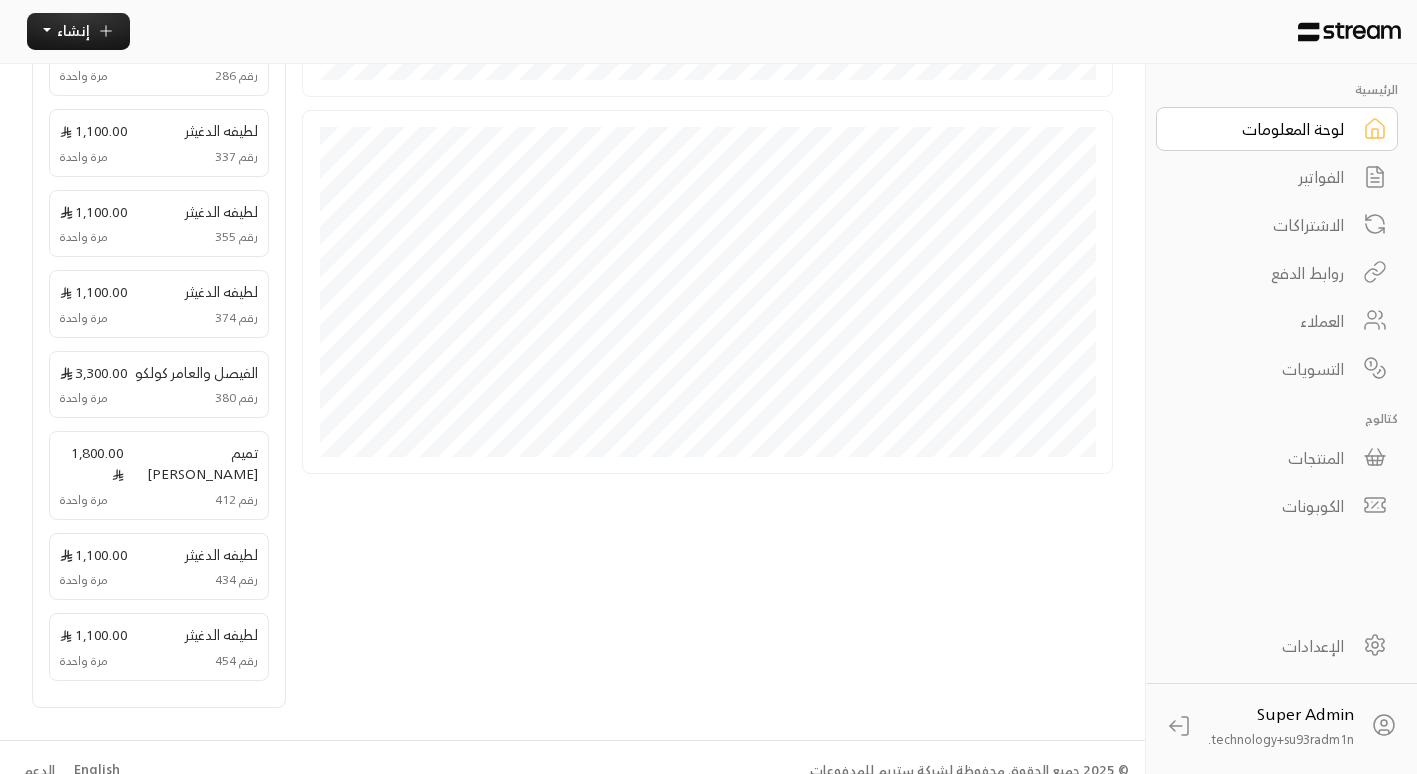 drag, startPoint x: 134, startPoint y: 153, endPoint x: 92, endPoint y: 80, distance: 84.21995 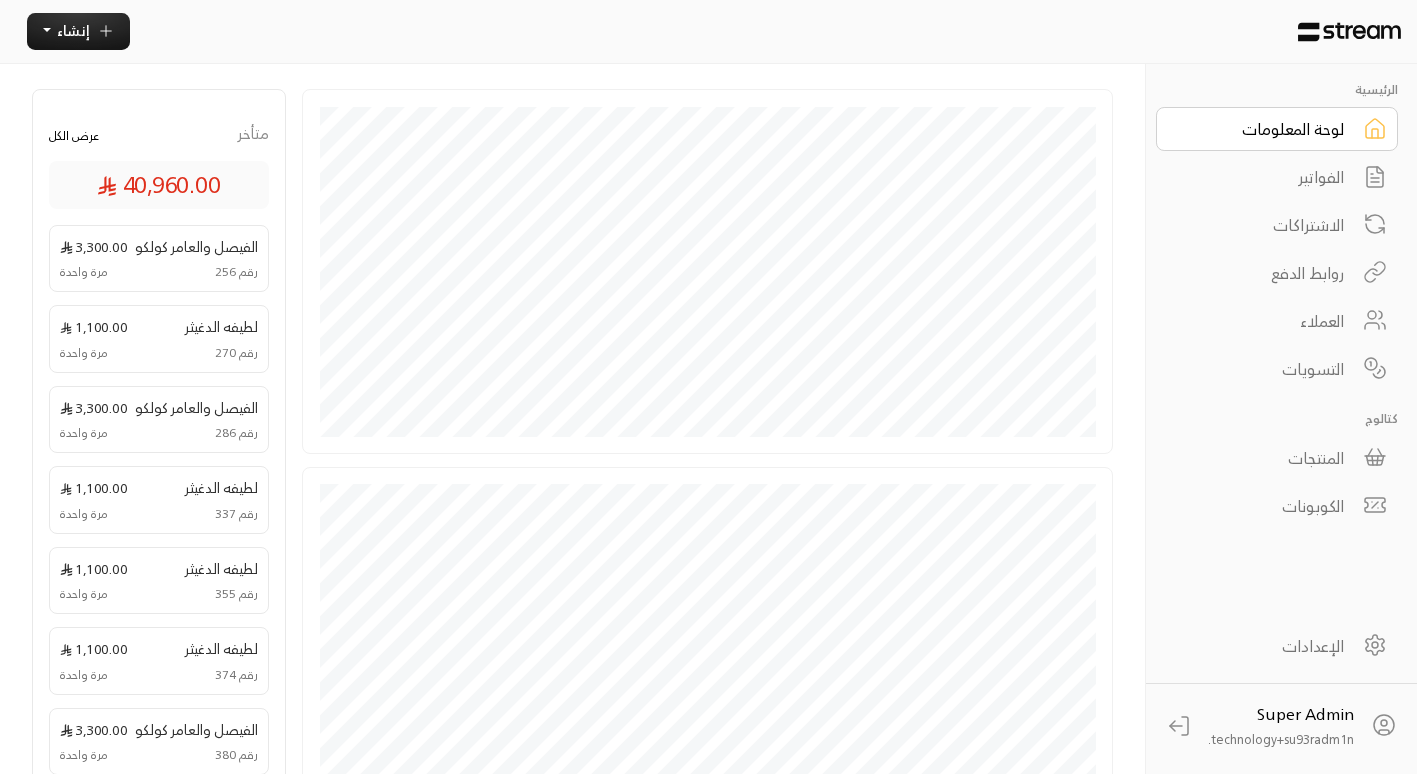 scroll, scrollTop: 306, scrollLeft: 0, axis: vertical 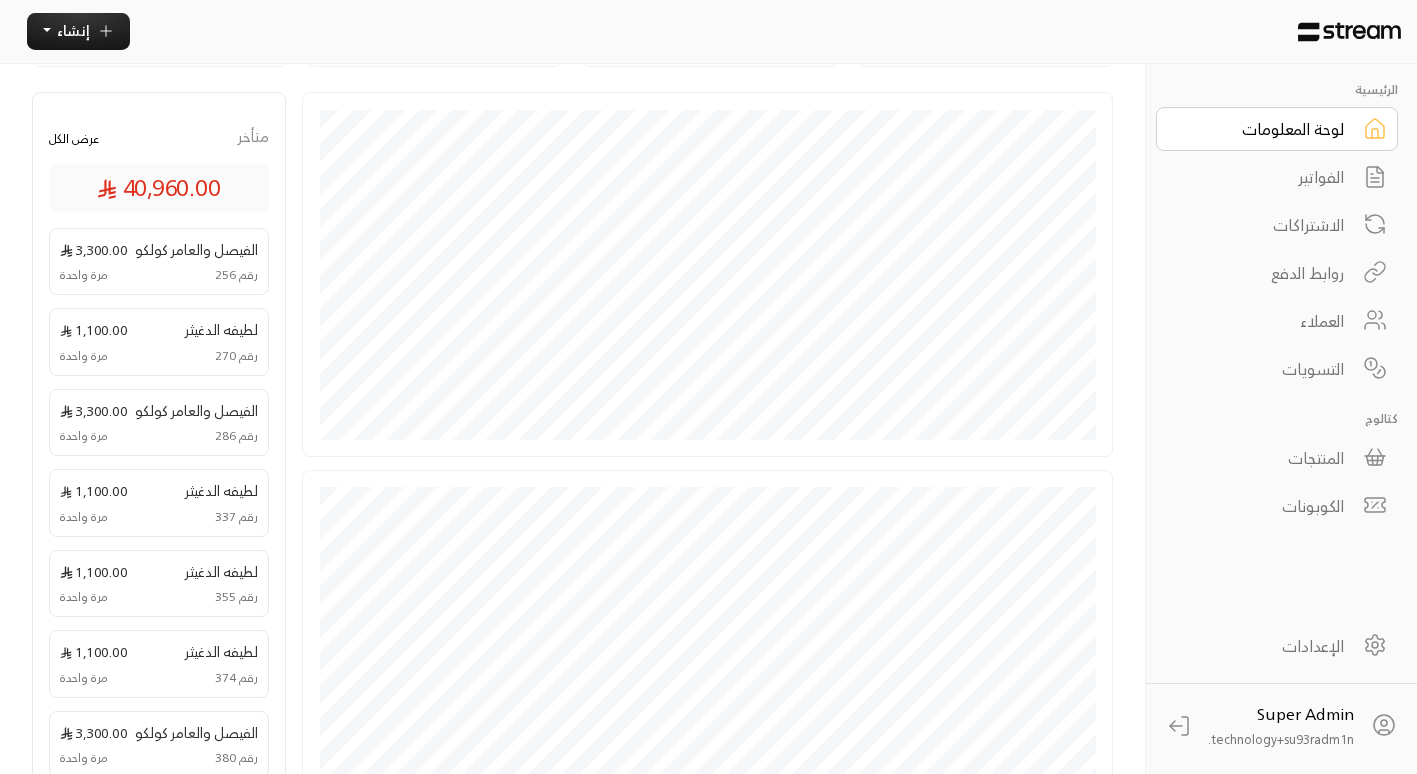 click on "عرض الكل" at bounding box center (74, 138) 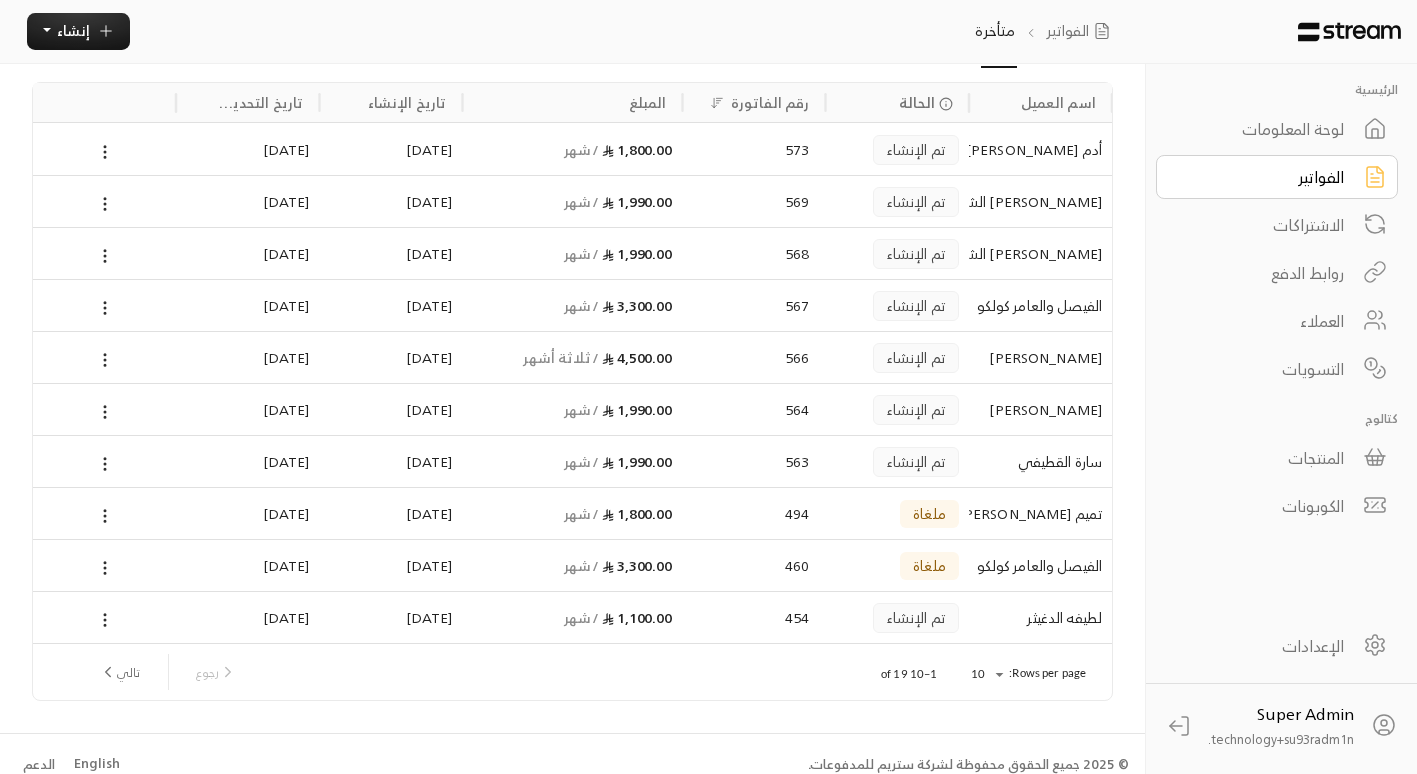 scroll, scrollTop: 138, scrollLeft: 0, axis: vertical 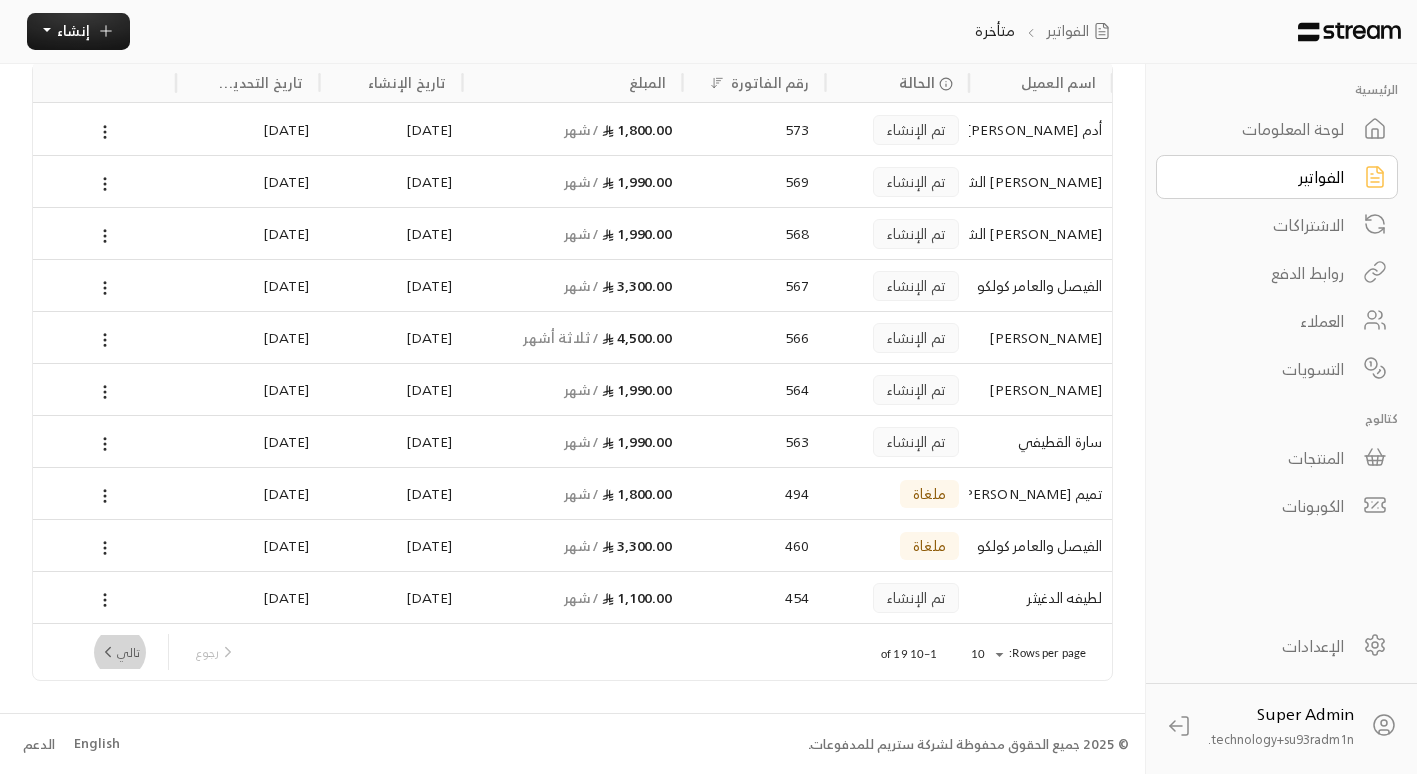 click on "تالي" at bounding box center [119, 652] 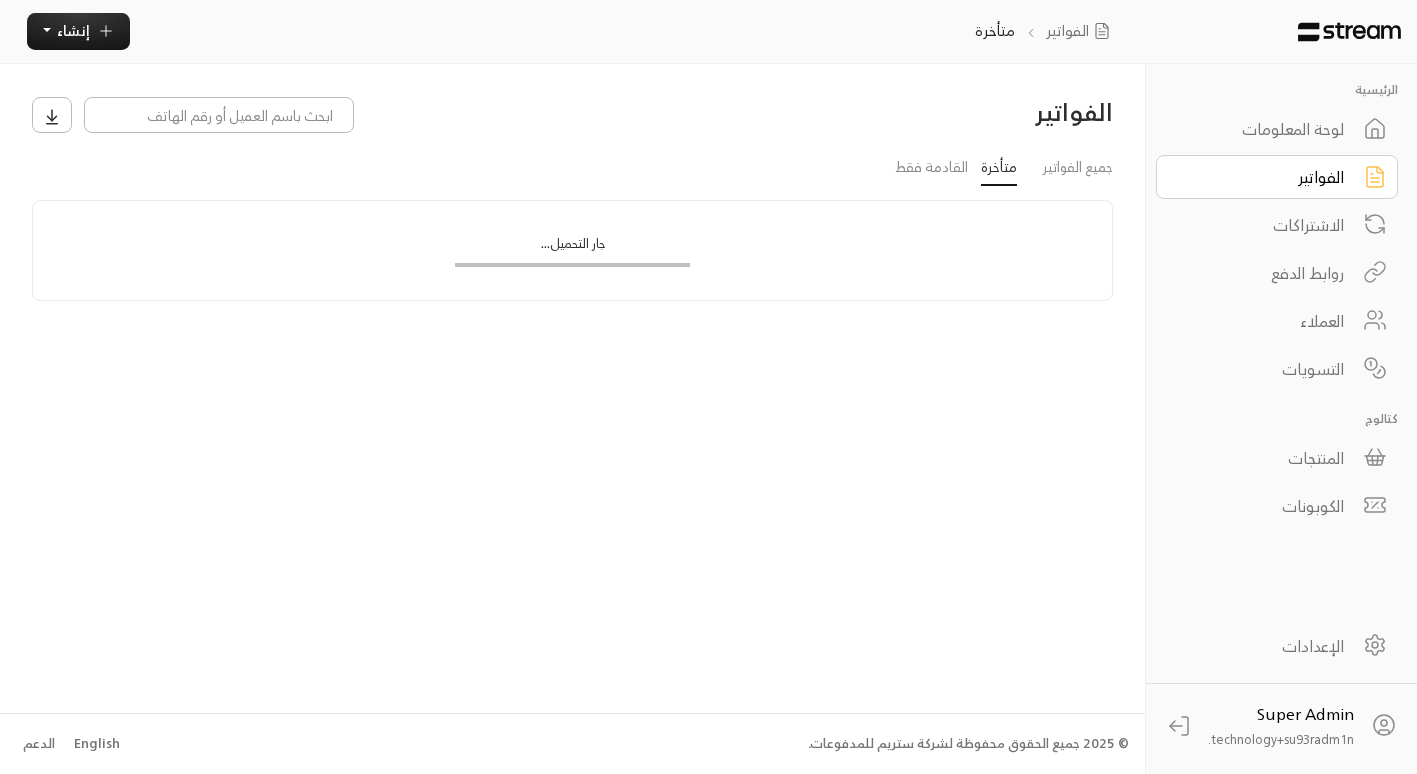 scroll, scrollTop: 0, scrollLeft: 0, axis: both 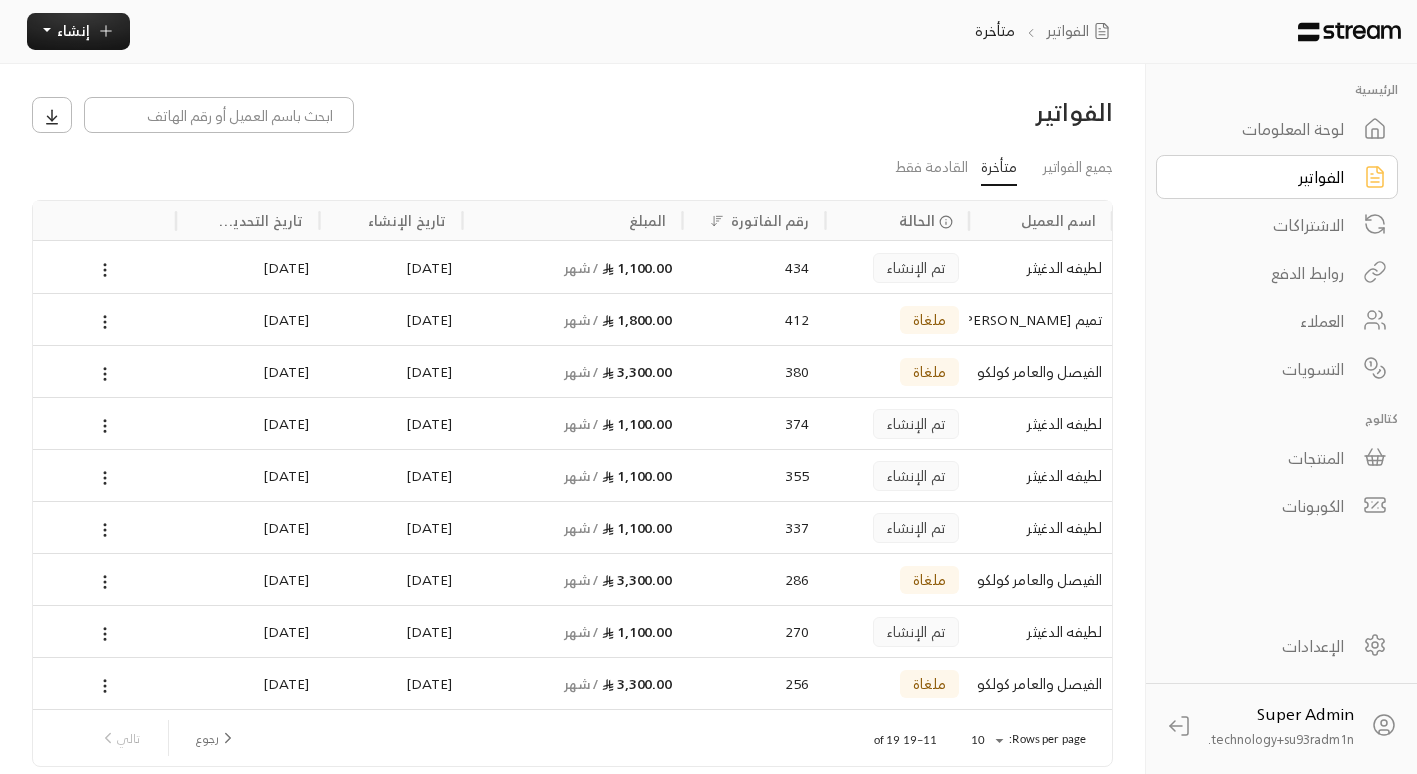 click on "256" at bounding box center [754, 683] 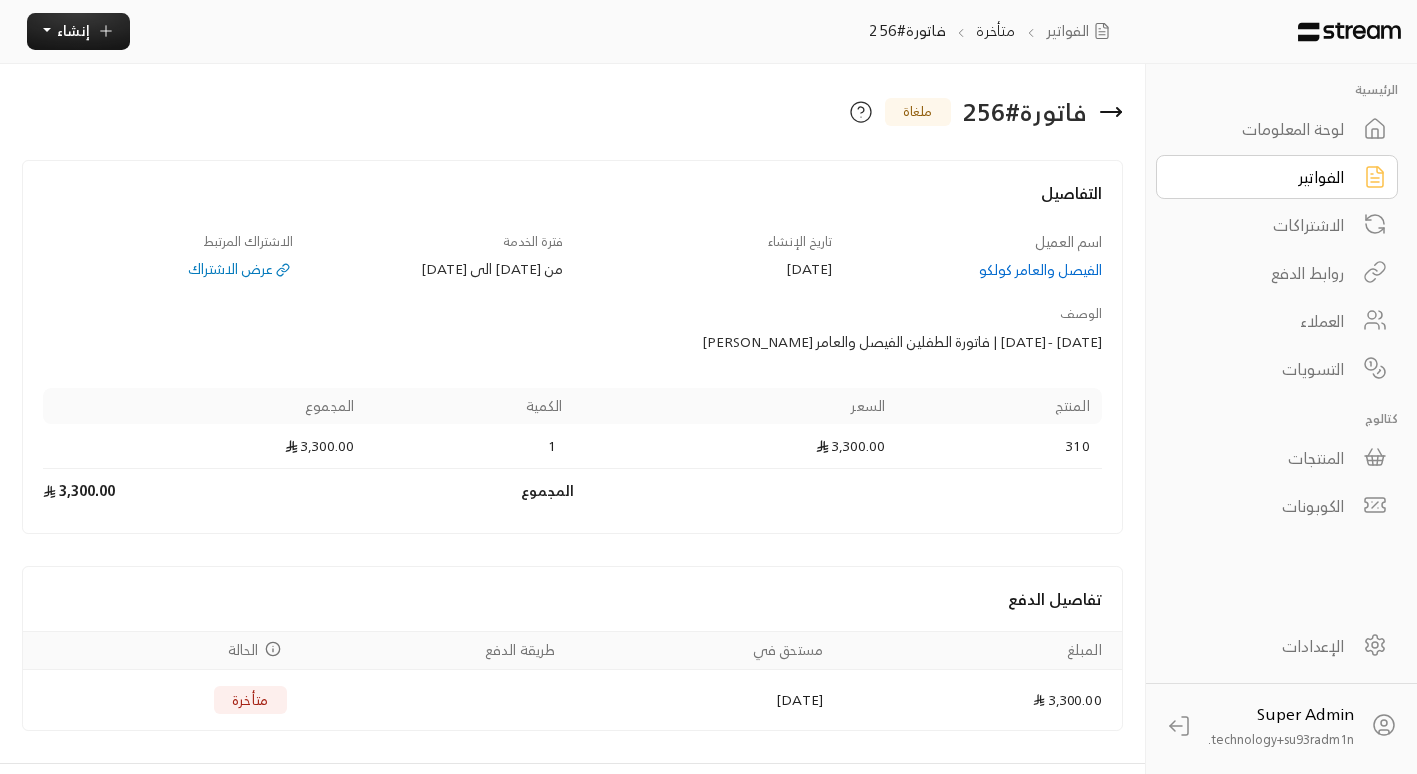 click on "عرض الاشتراك" at bounding box center [168, 269] 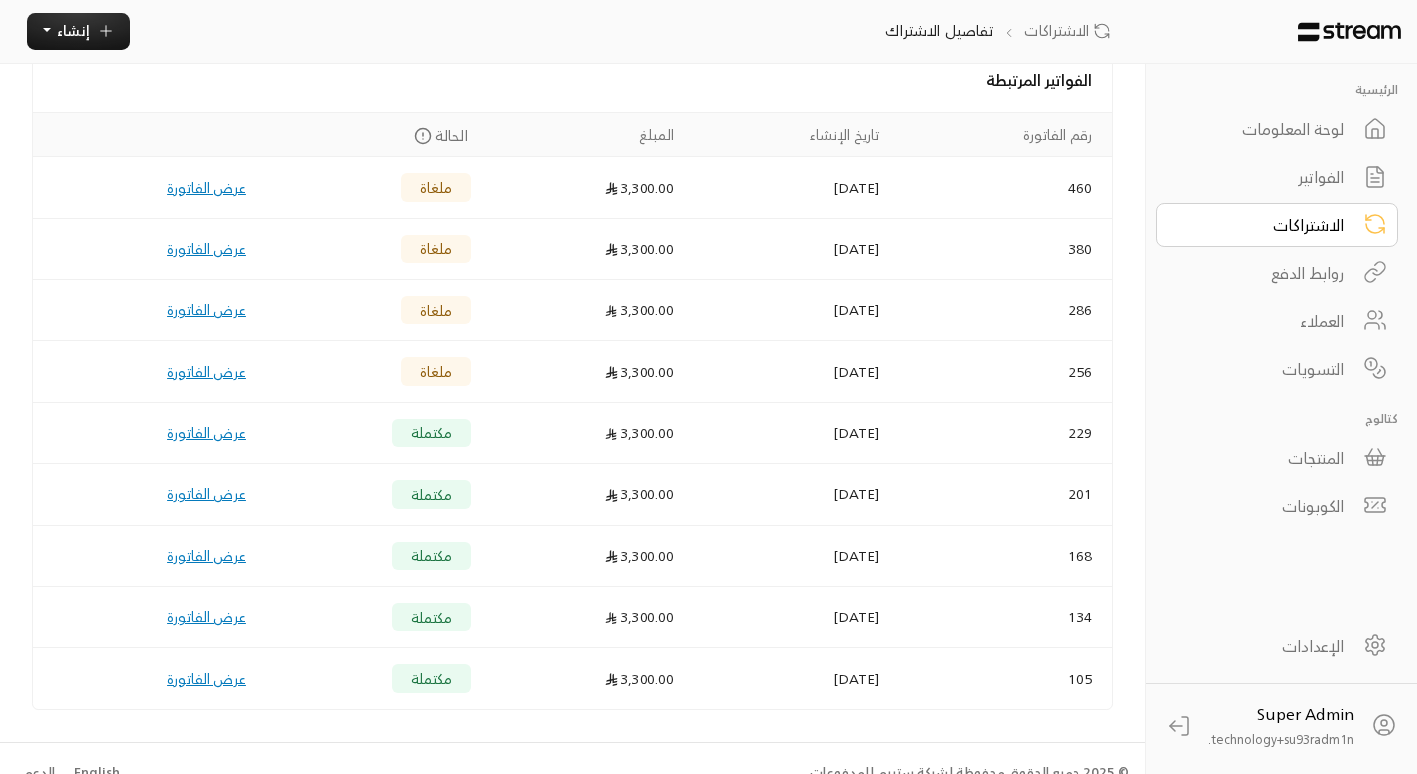 scroll, scrollTop: 517, scrollLeft: 0, axis: vertical 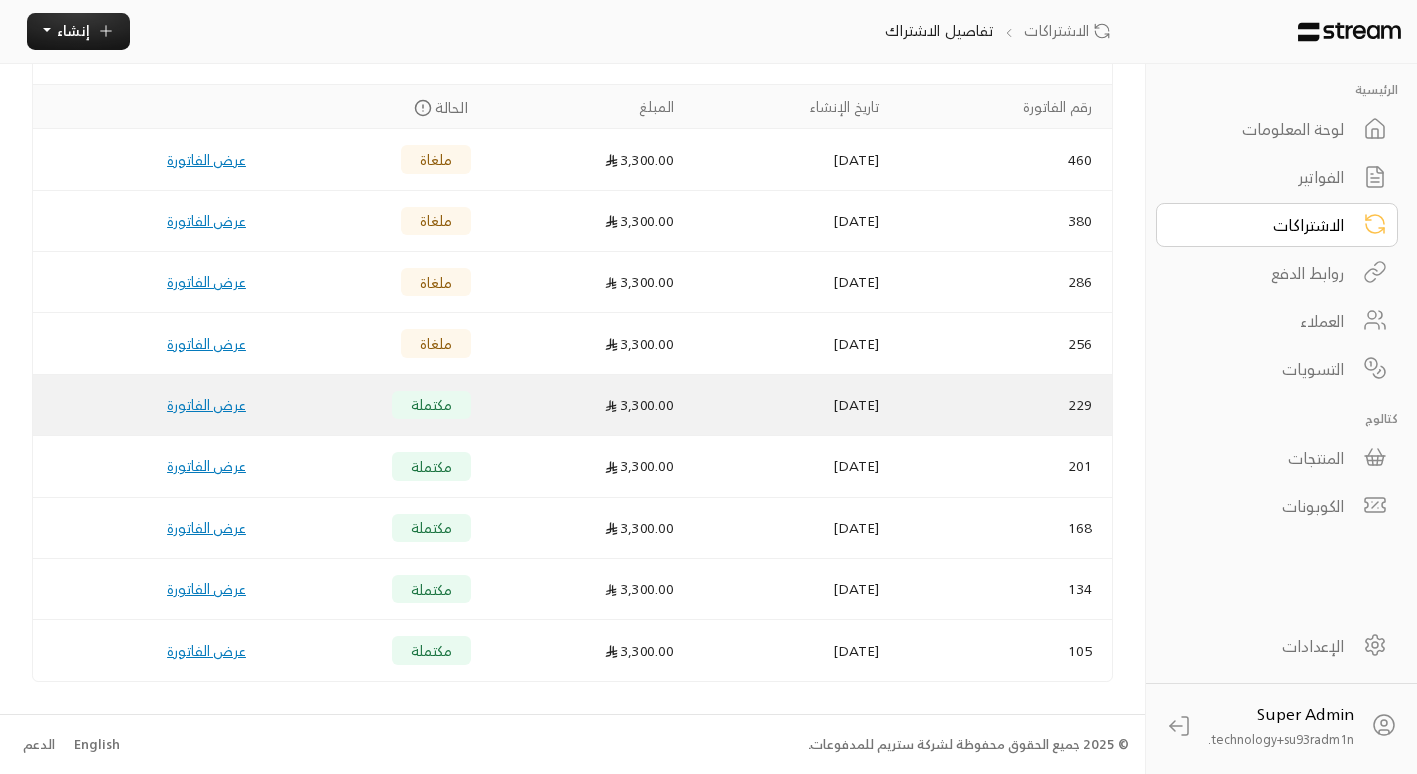 click on "[DATE]" at bounding box center [788, 405] 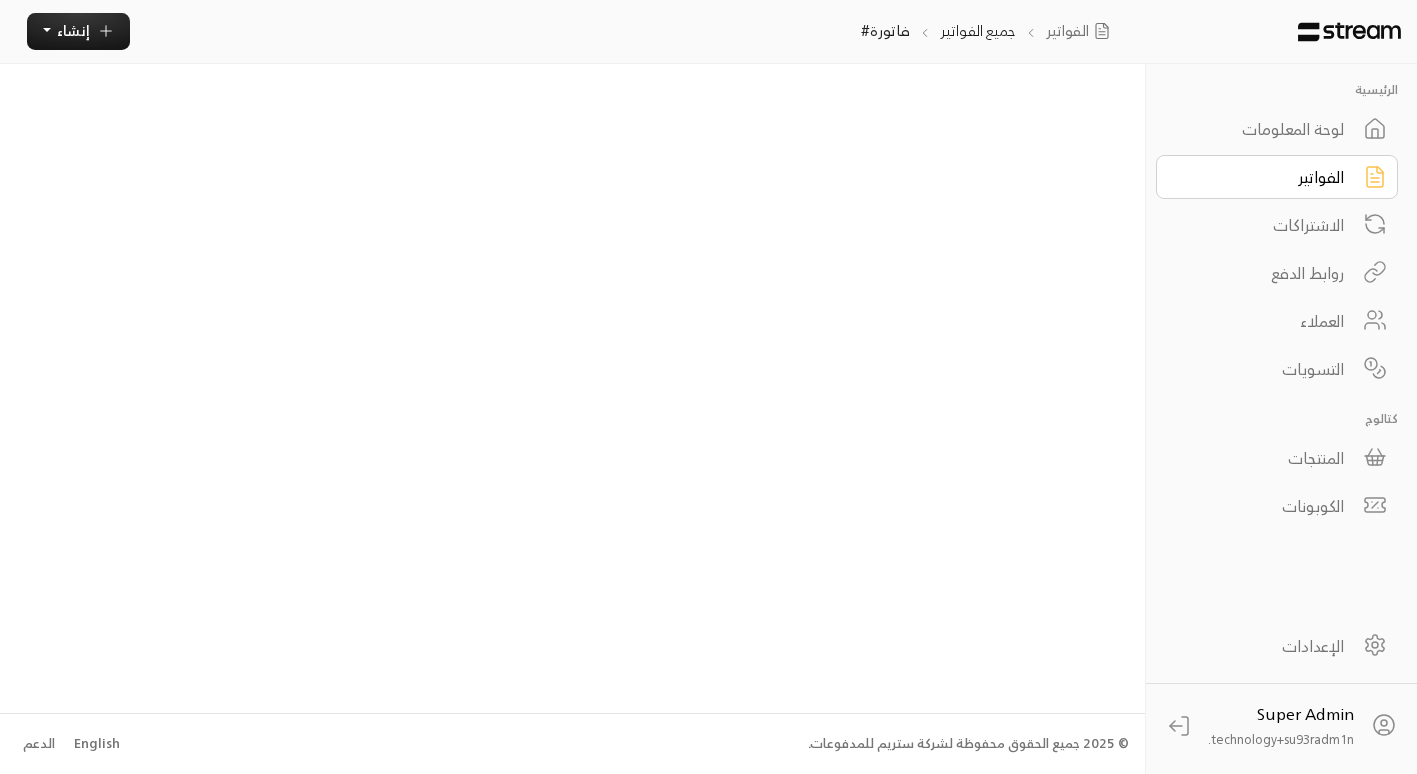 scroll, scrollTop: 0, scrollLeft: 0, axis: both 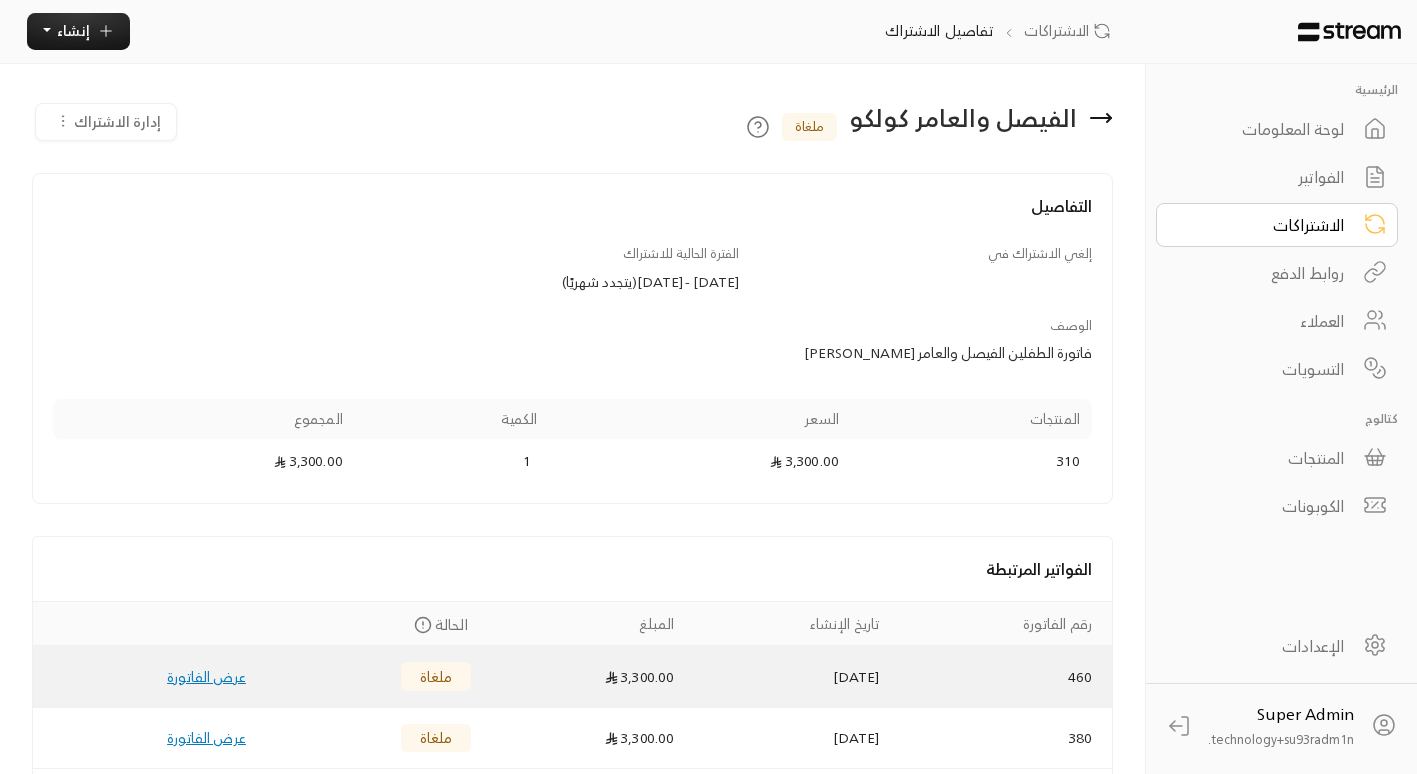click on "3,300.00" at bounding box center [584, 676] 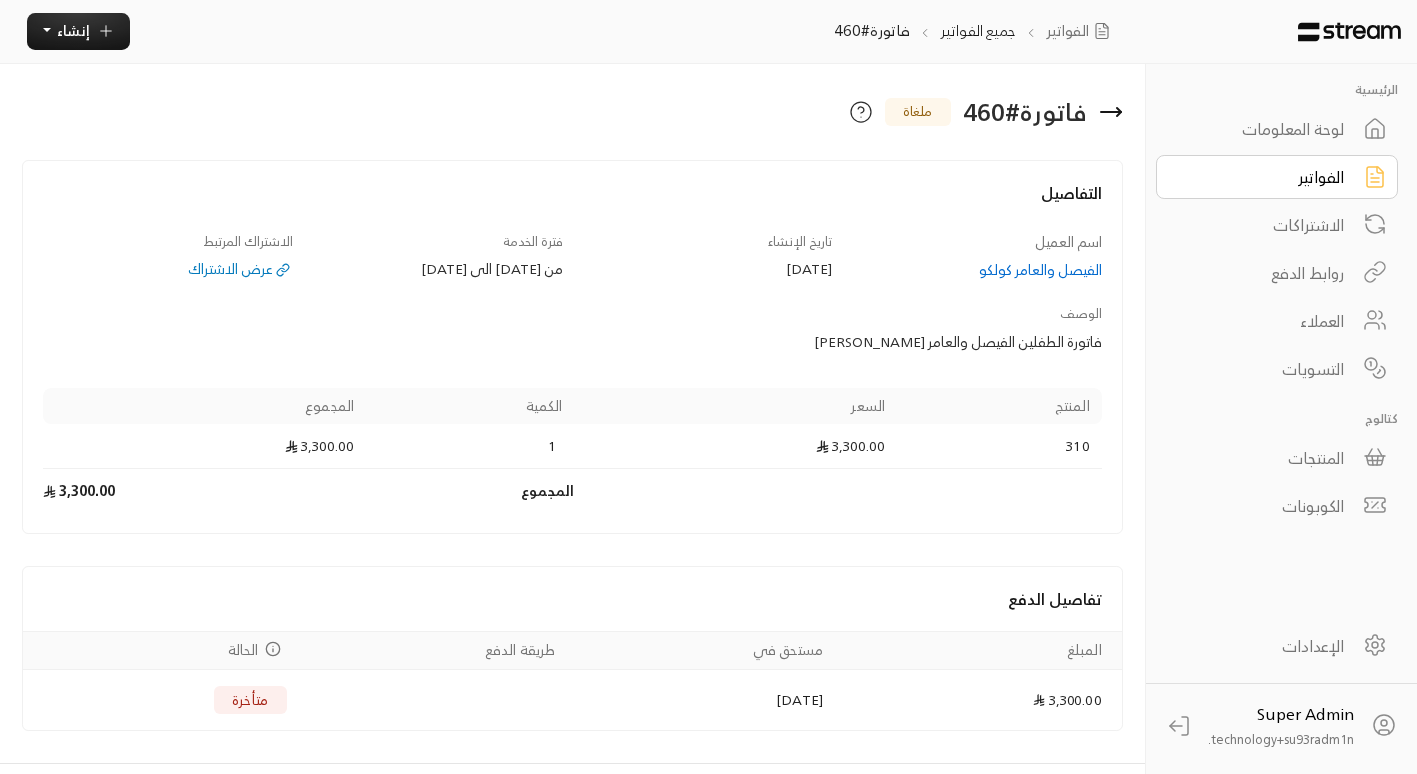 click on "الحالة" at bounding box center (243, 650) 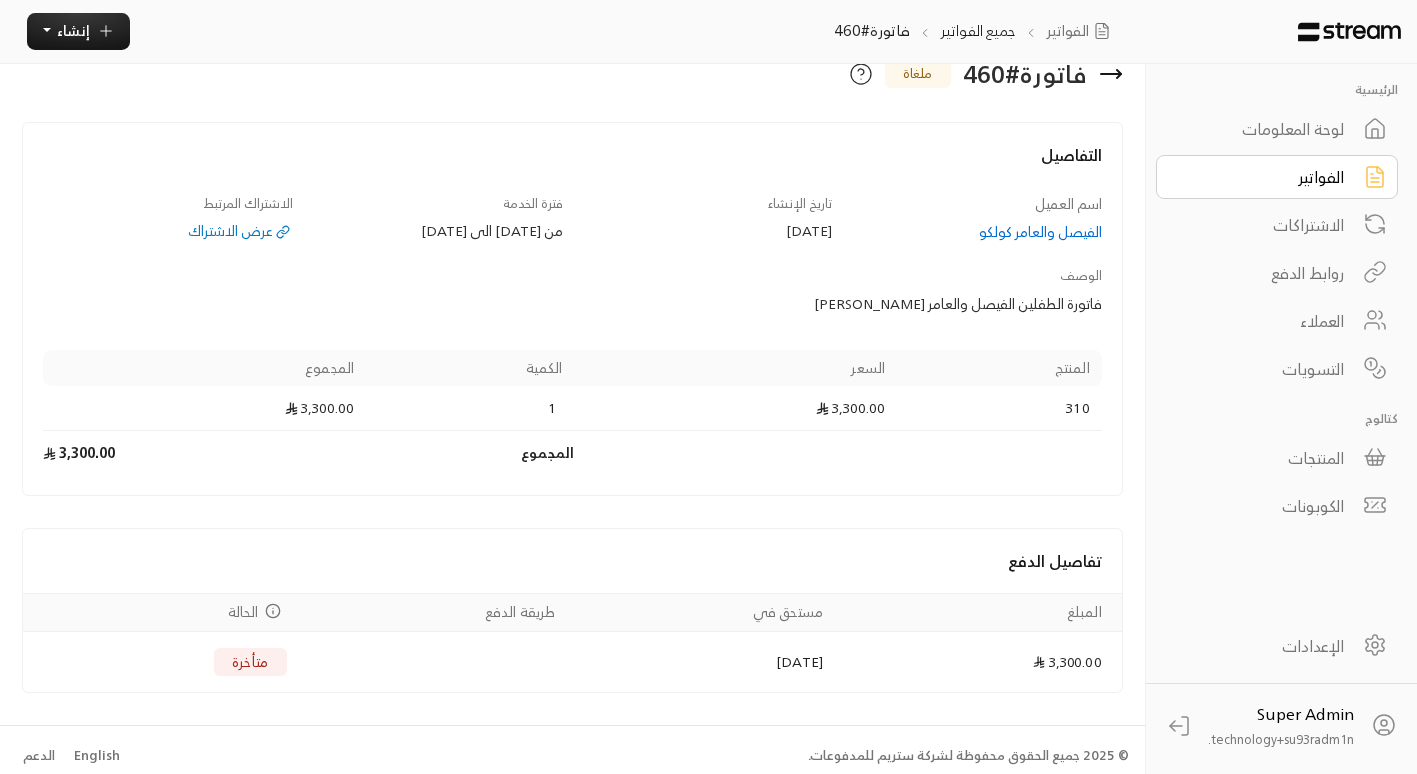 scroll, scrollTop: 50, scrollLeft: 0, axis: vertical 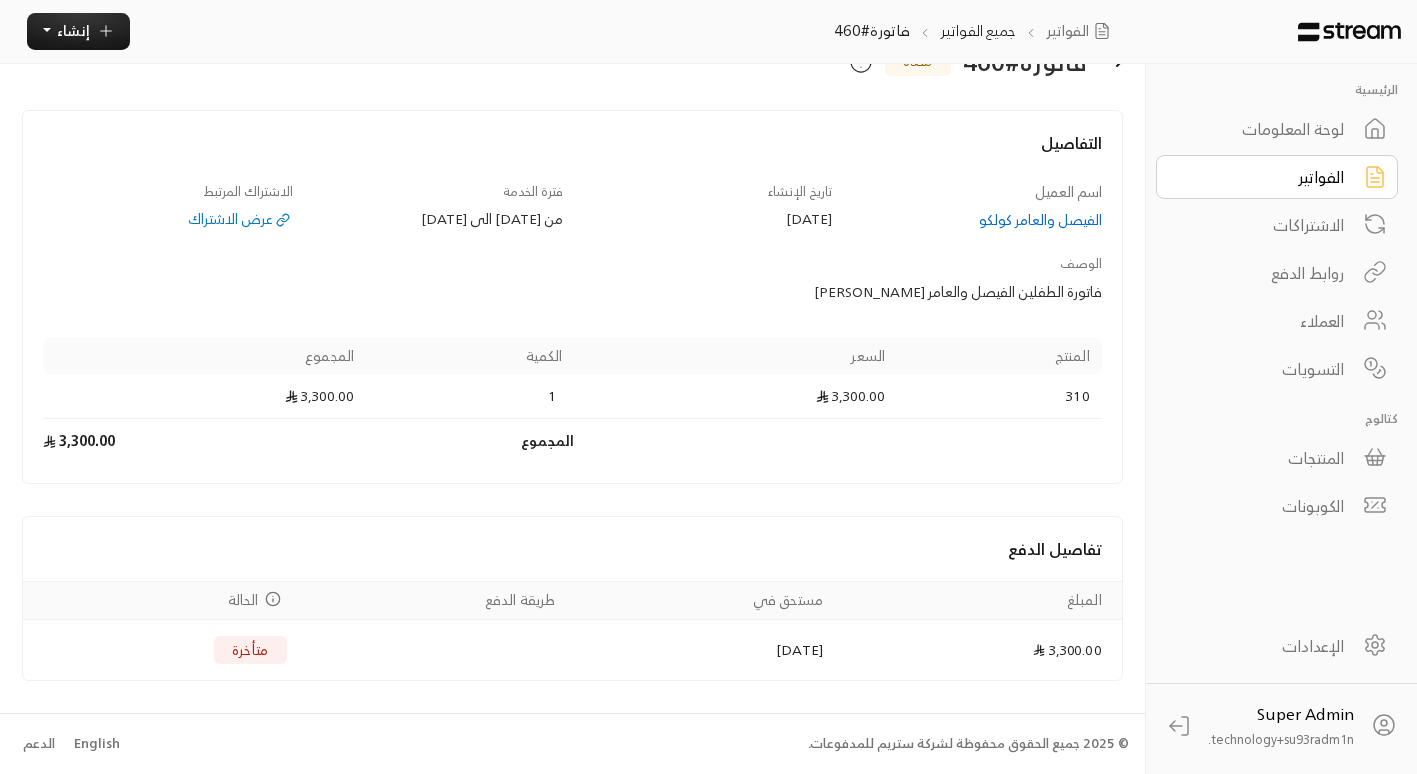 click on "الفيصل والعامر  كولكو" at bounding box center [977, 220] 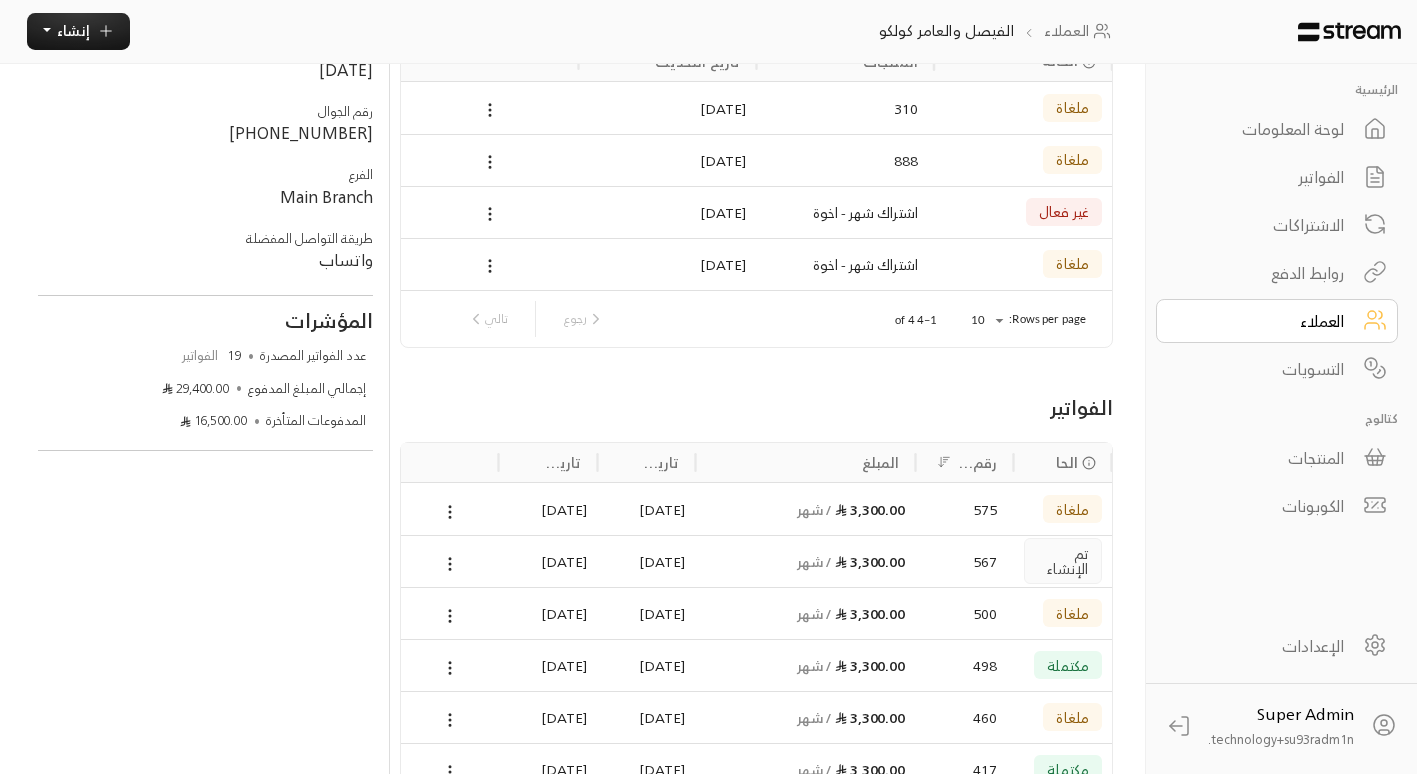scroll, scrollTop: 194, scrollLeft: 0, axis: vertical 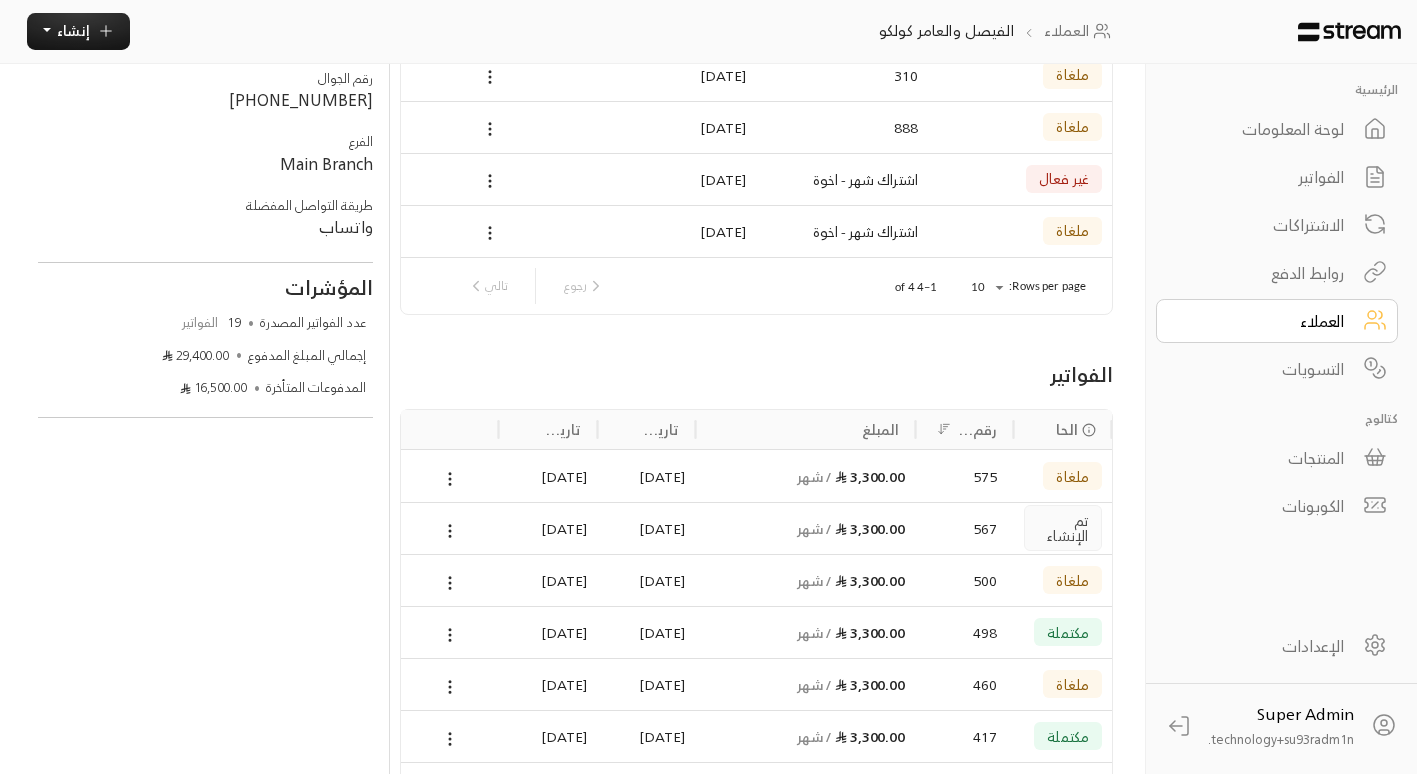 click on "567" at bounding box center (965, 528) 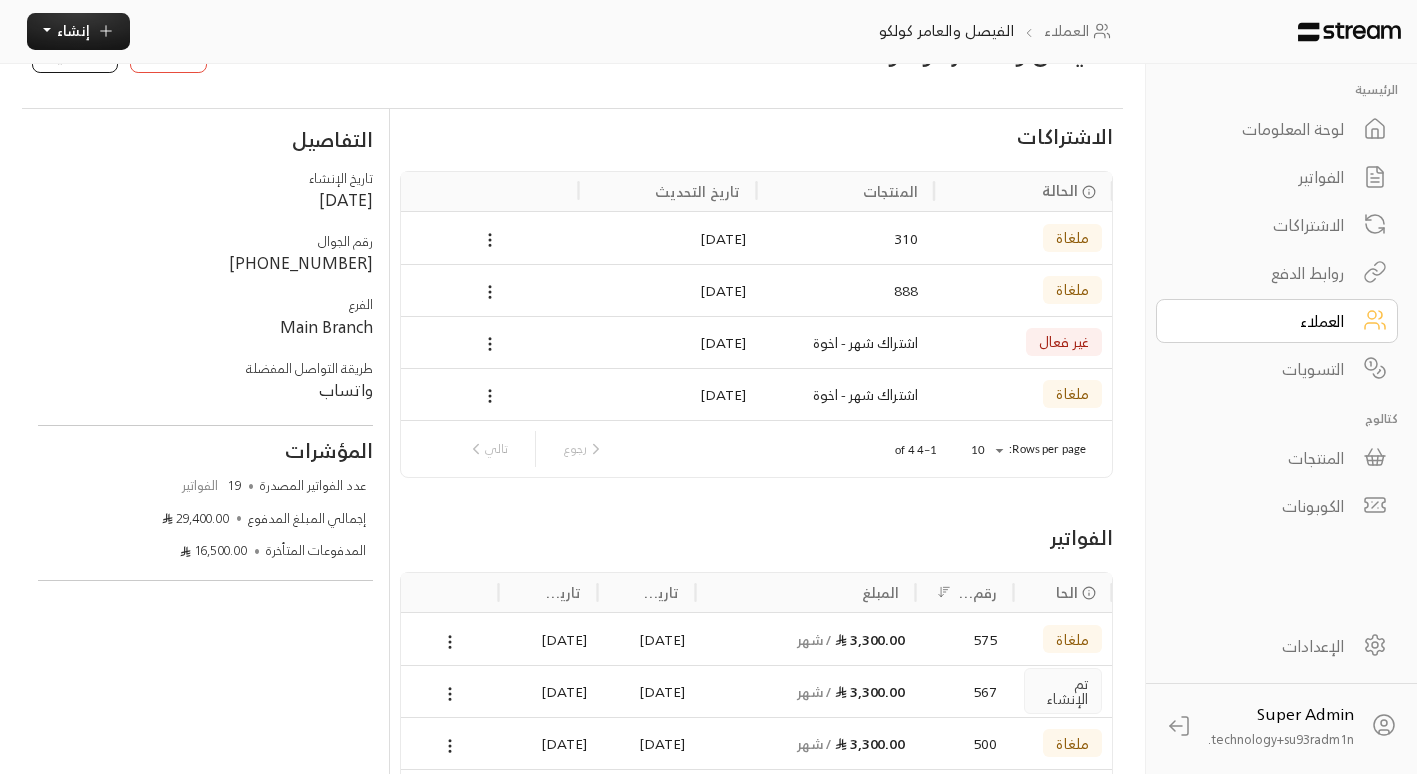 scroll, scrollTop: 61, scrollLeft: 0, axis: vertical 